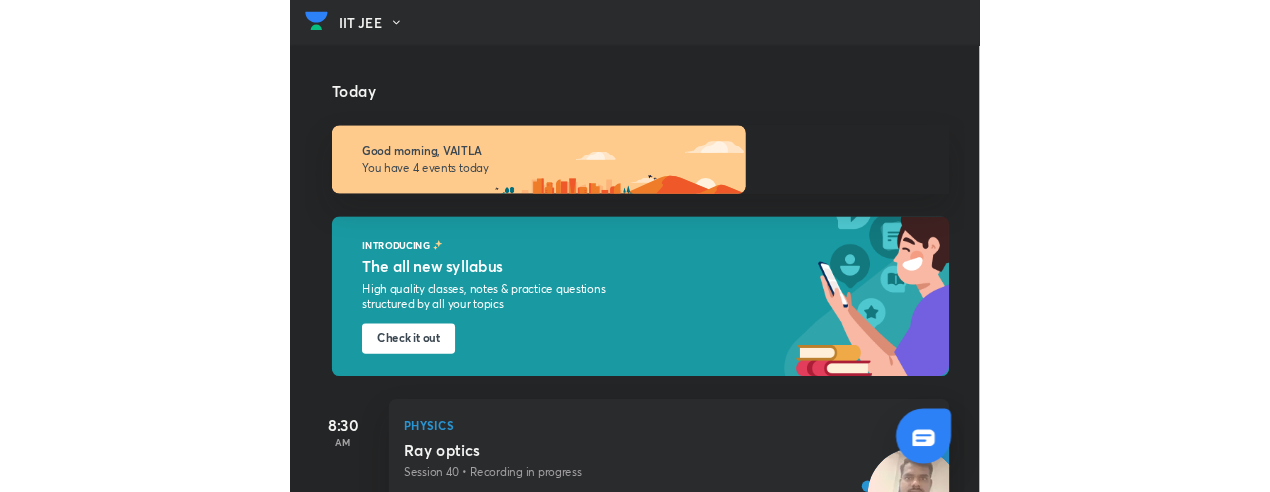 scroll, scrollTop: 0, scrollLeft: 0, axis: both 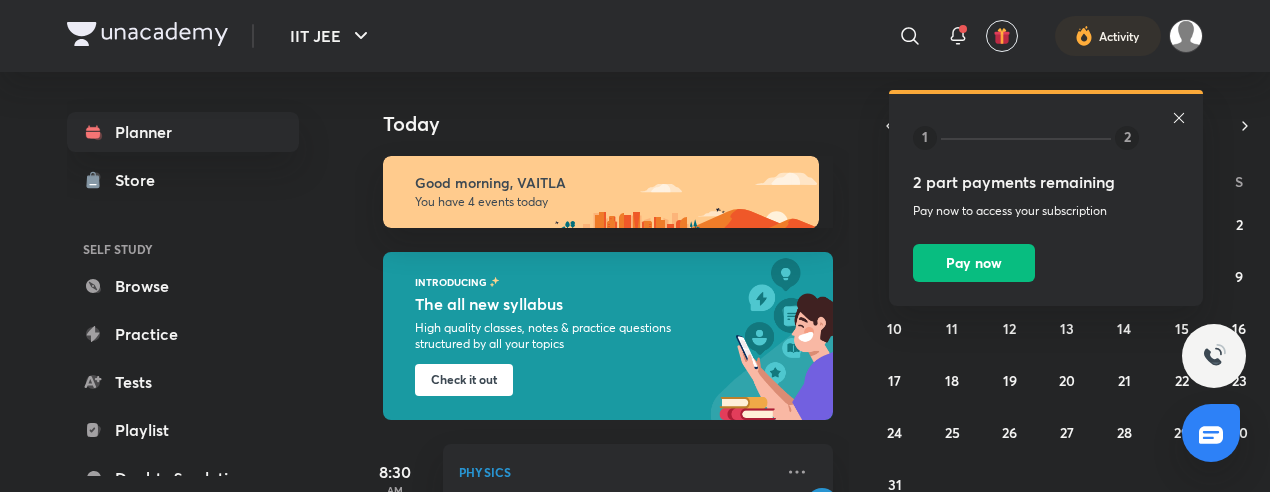 click on "1 2 2 part payments remaining Pay now to access your subscription Pay now" at bounding box center [1046, 200] 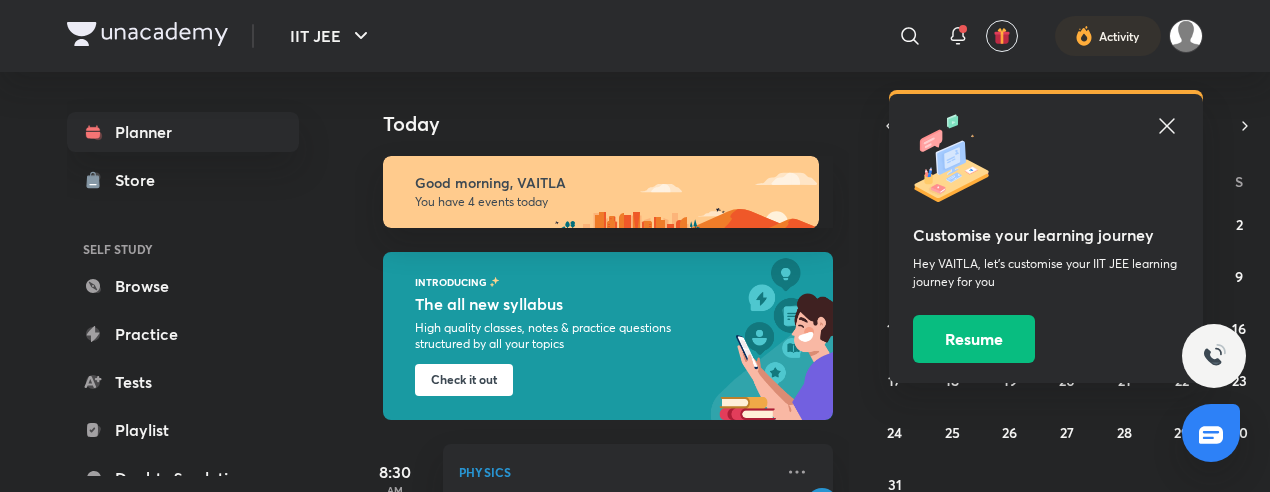 click 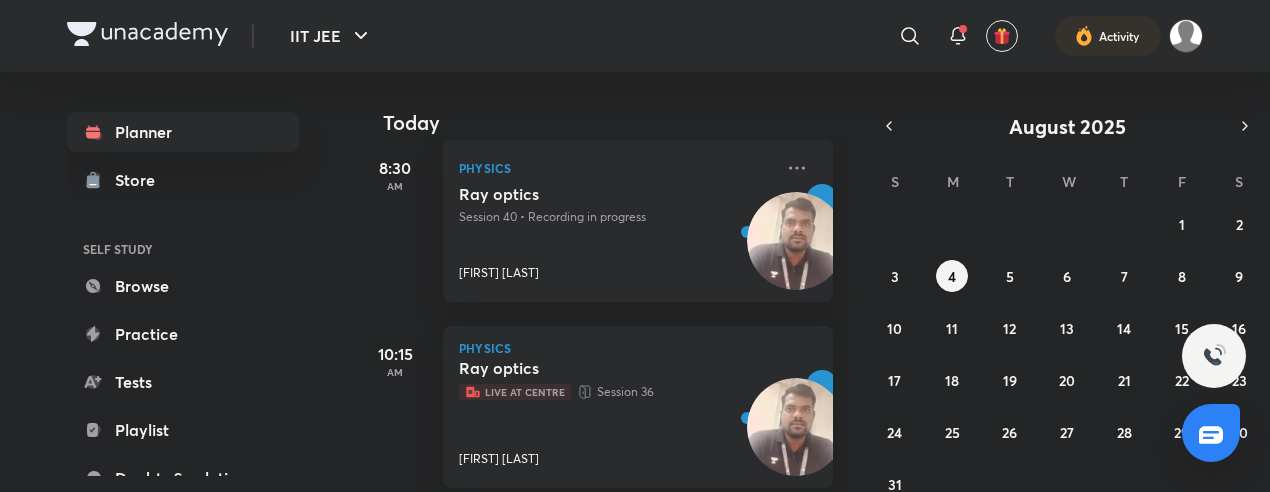 scroll, scrollTop: 309, scrollLeft: 0, axis: vertical 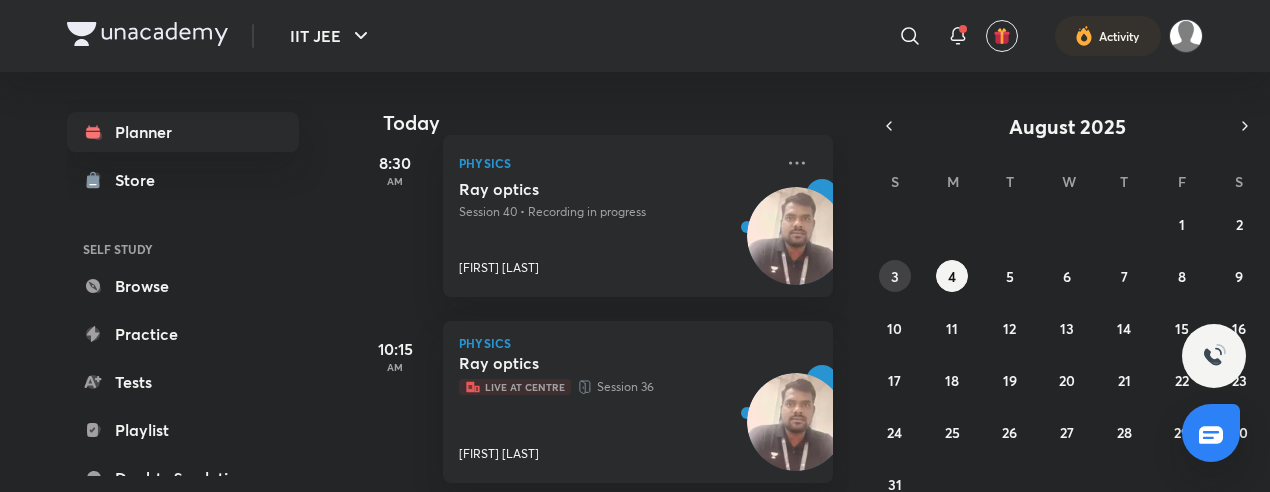 click on "3" at bounding box center [895, 276] 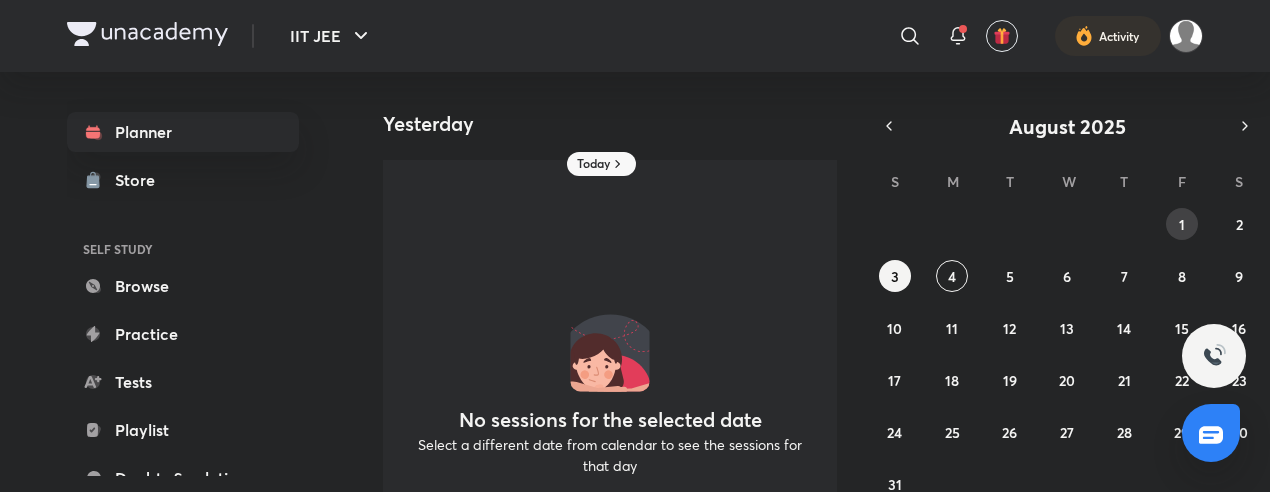 click on "1" at bounding box center (1182, 224) 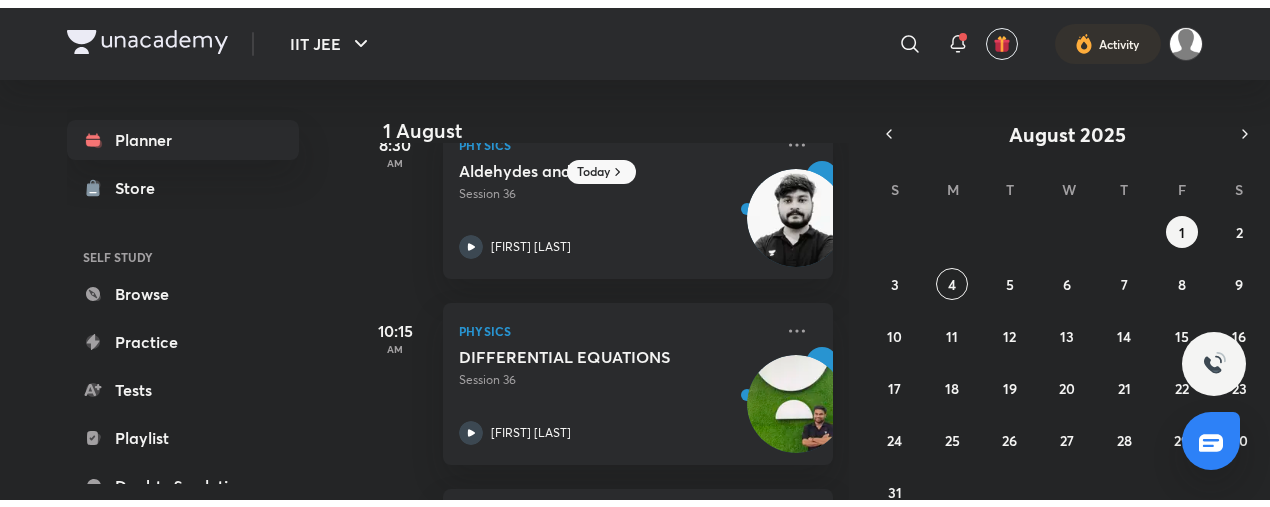 scroll, scrollTop: 0, scrollLeft: 0, axis: both 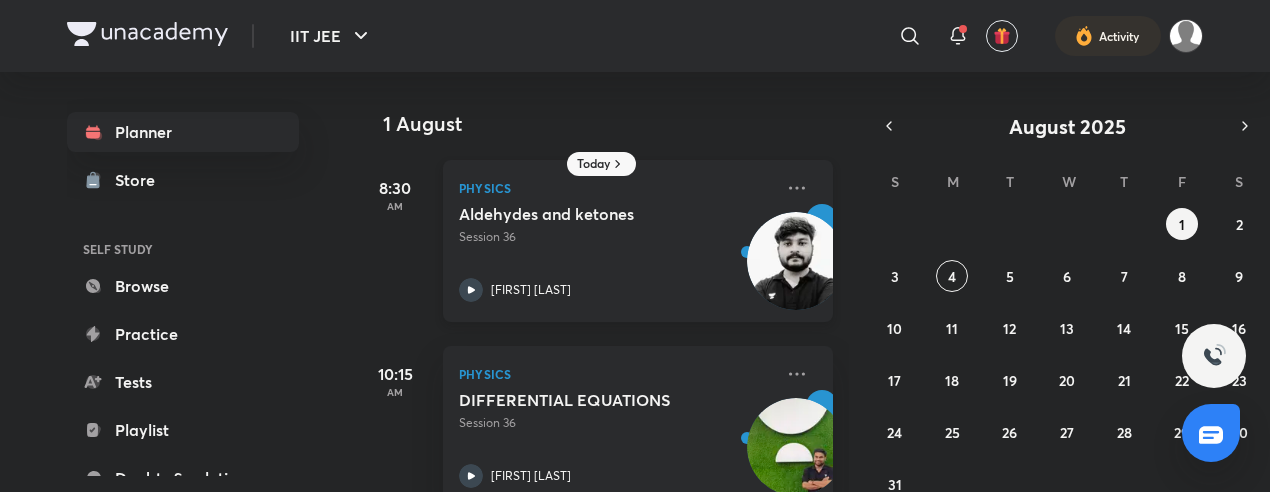 click on "[FIRST] [LAST]" at bounding box center [531, 290] 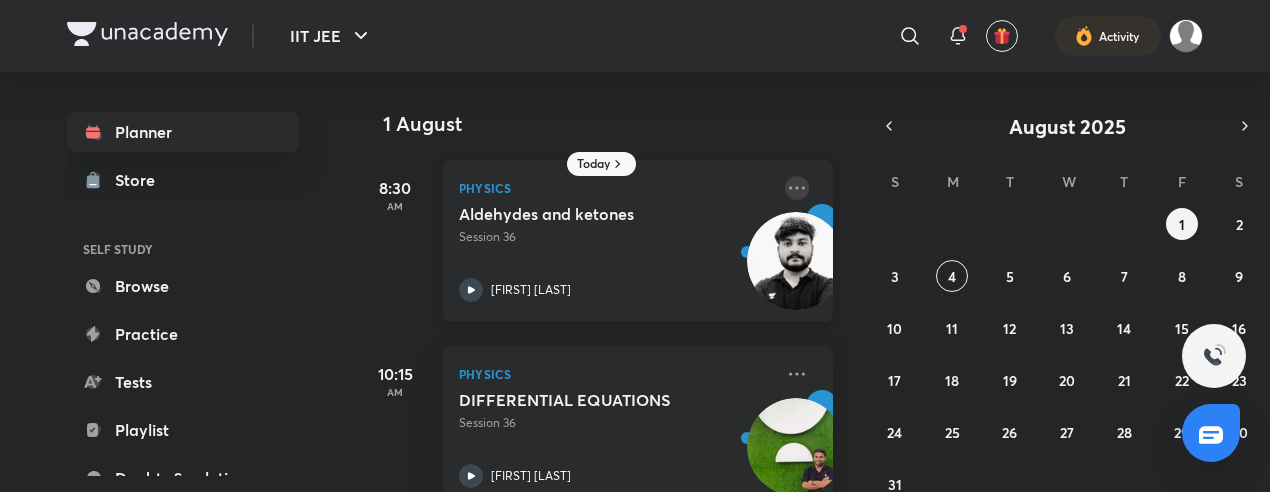click 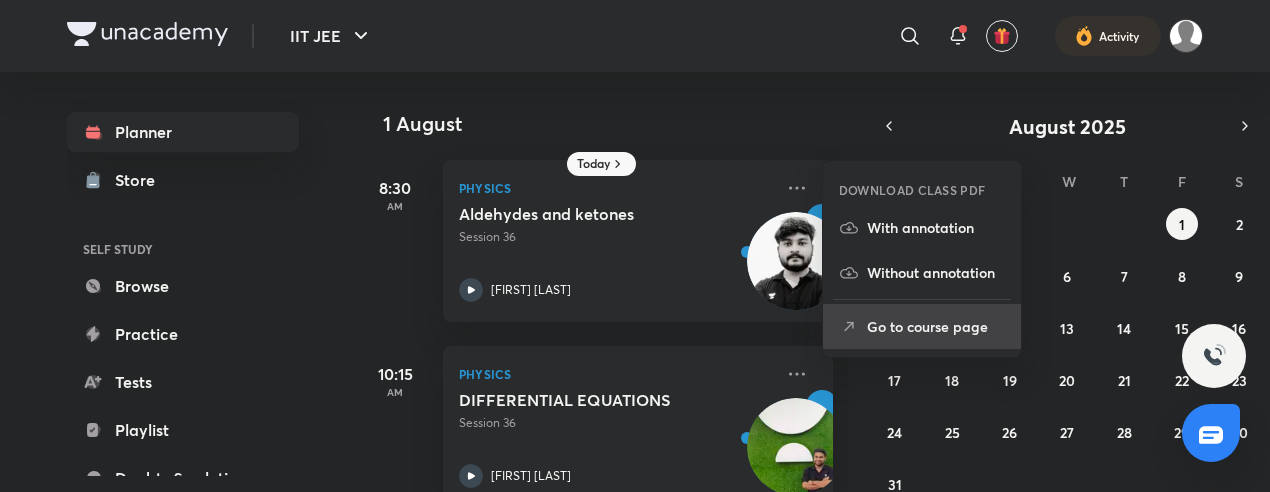 click on "Go to course page" at bounding box center [936, 326] 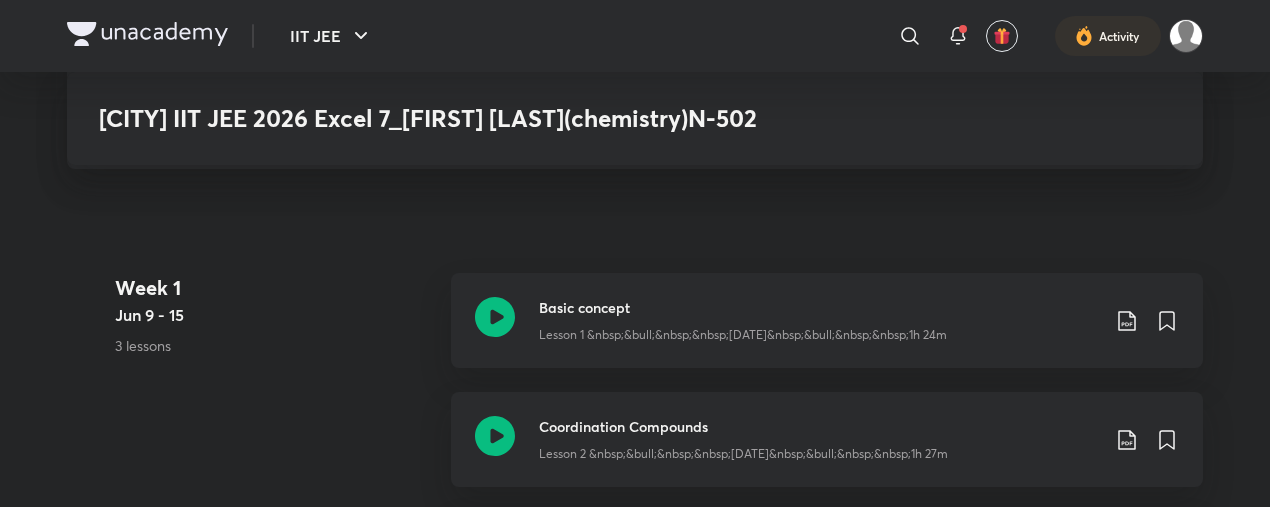 scroll, scrollTop: 888, scrollLeft: 0, axis: vertical 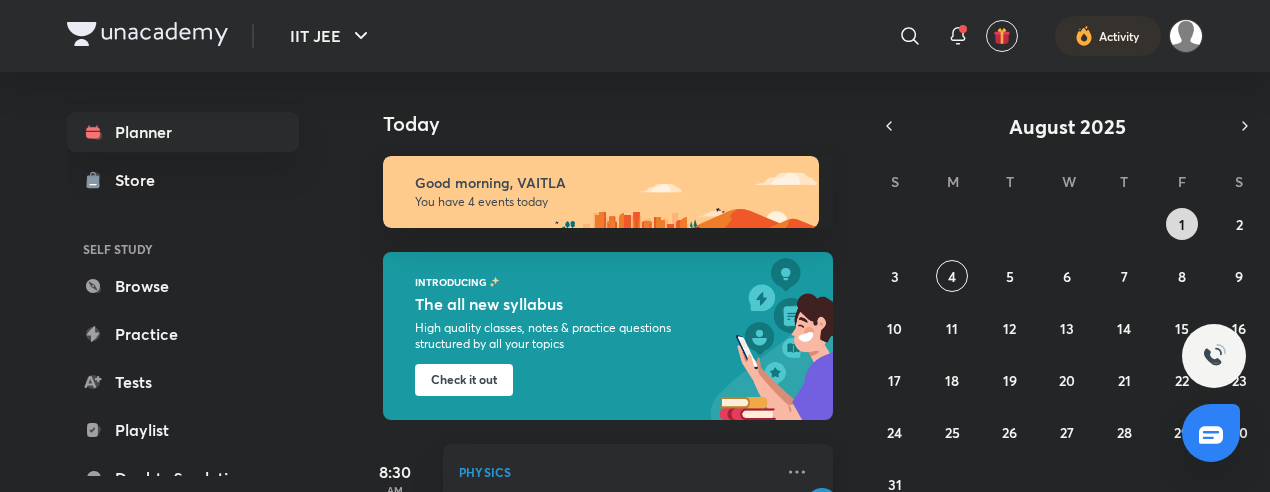 click on "1" at bounding box center [1182, 224] 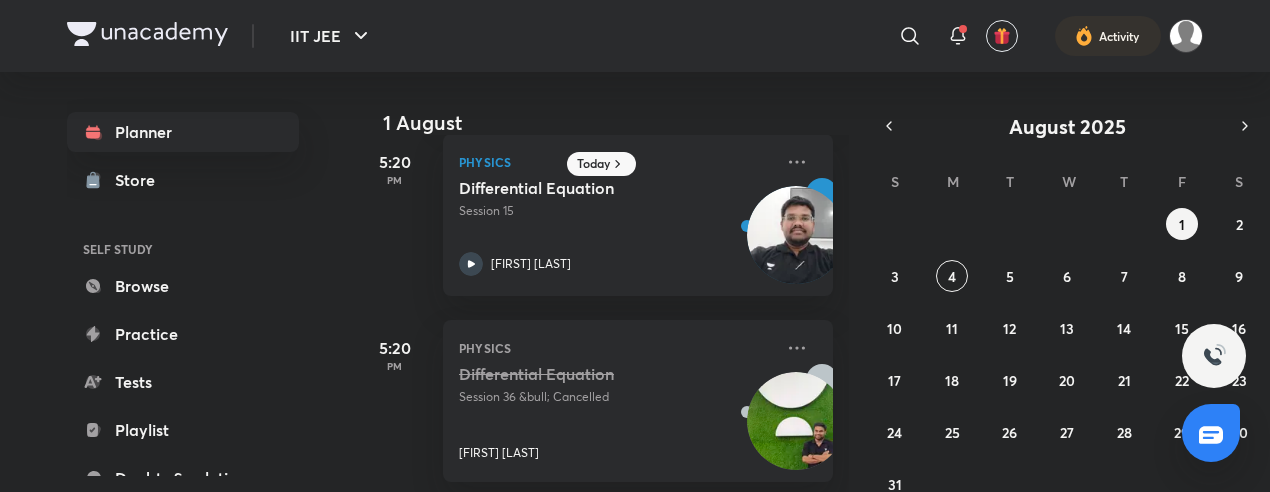 scroll, scrollTop: 1334, scrollLeft: 0, axis: vertical 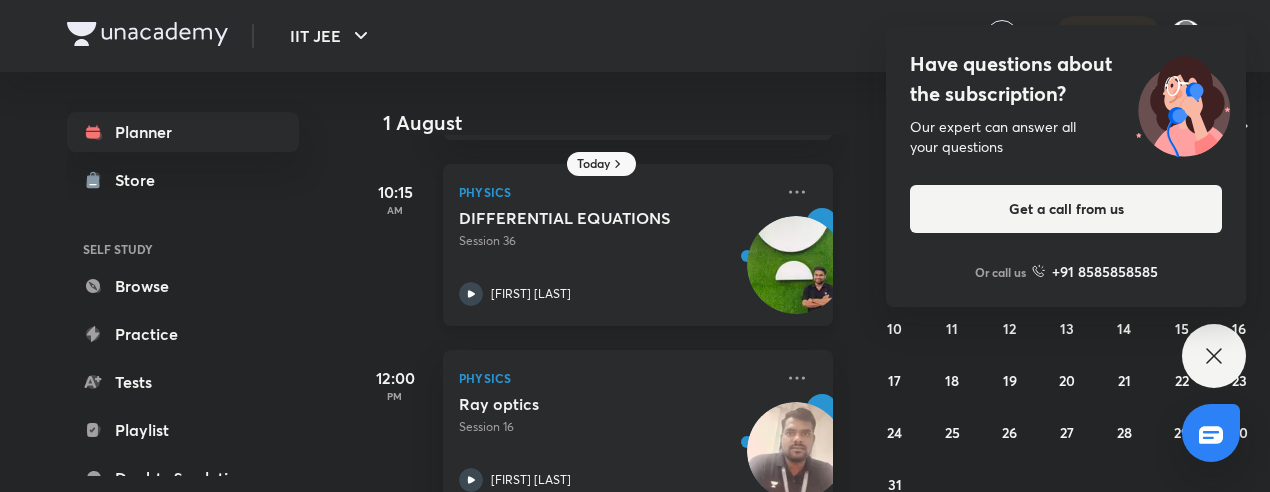 click on "[FIRST] [LAST]" at bounding box center (616, 294) 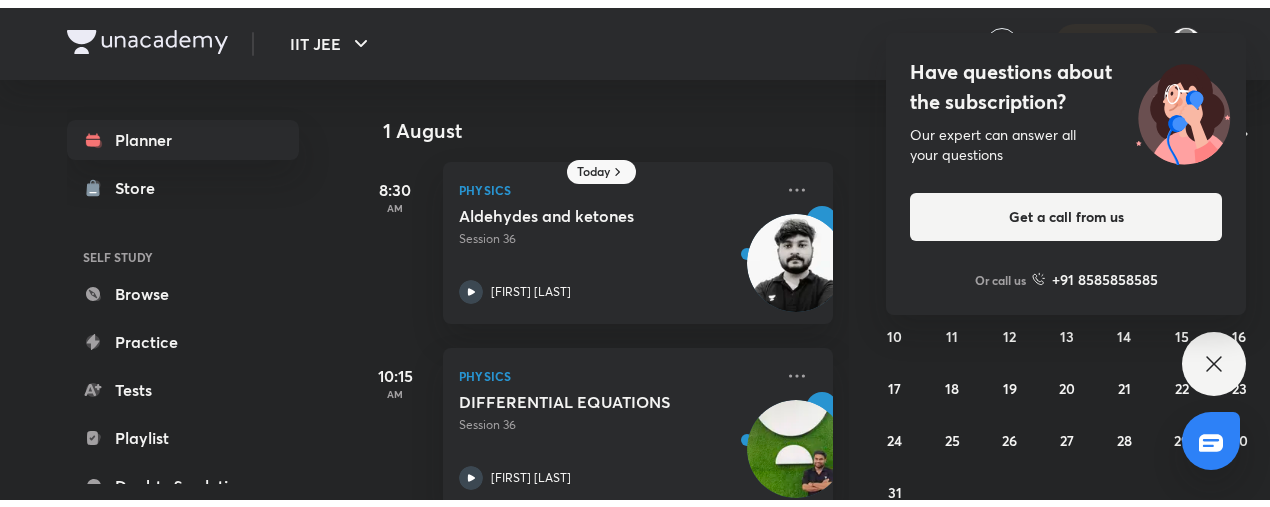 scroll, scrollTop: 0, scrollLeft: 0, axis: both 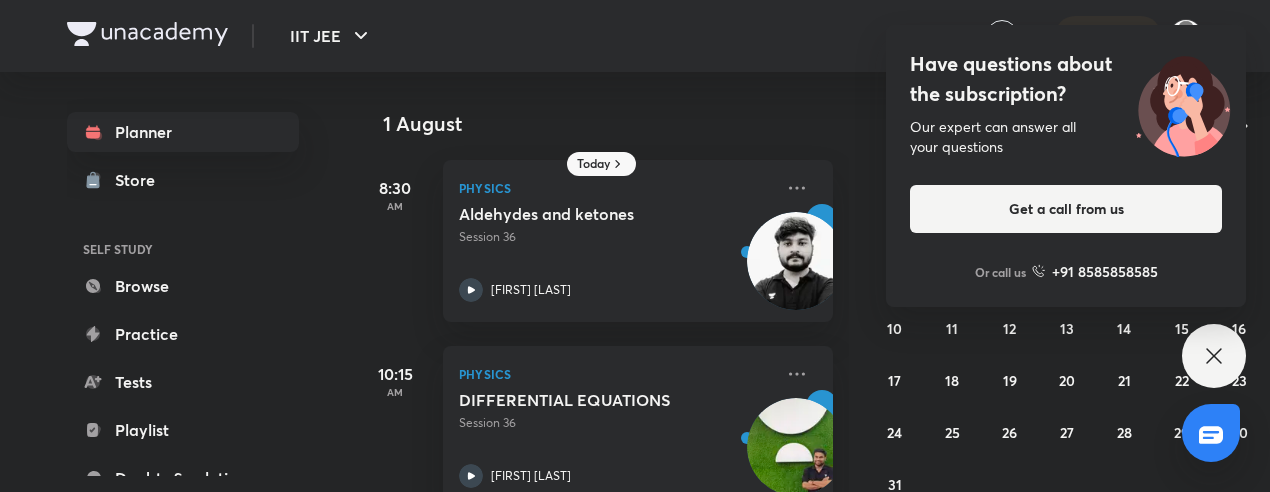 click on "Have questions about the subscription? Our expert can answer all your questions Get a call from us Or call us +91 8585858585" at bounding box center (1066, 166) 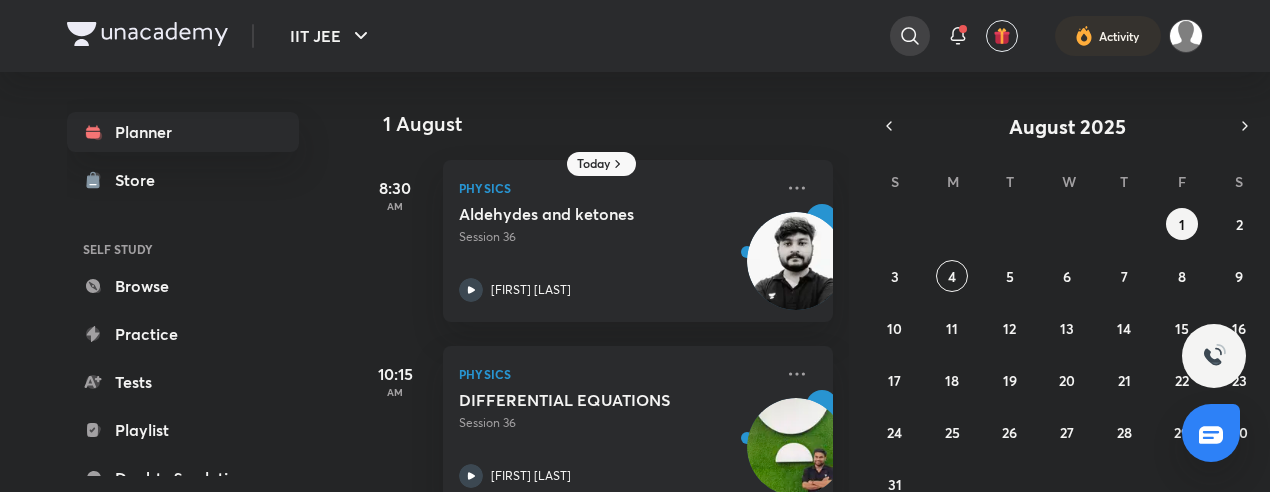 click 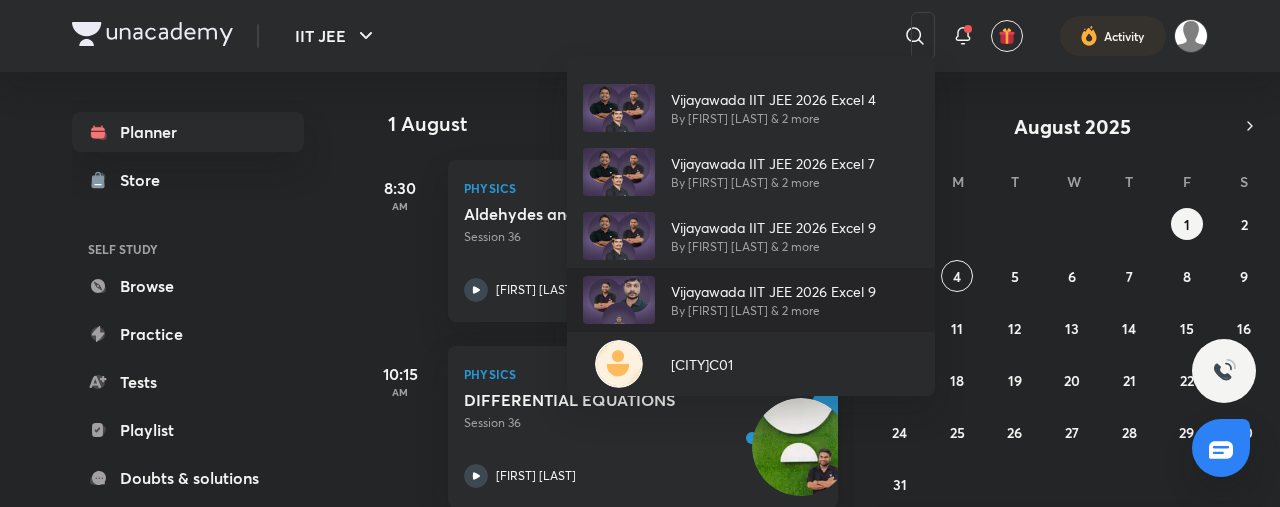 click on "Vijayawada IIT JEE 2026 Excel 9" at bounding box center [773, 291] 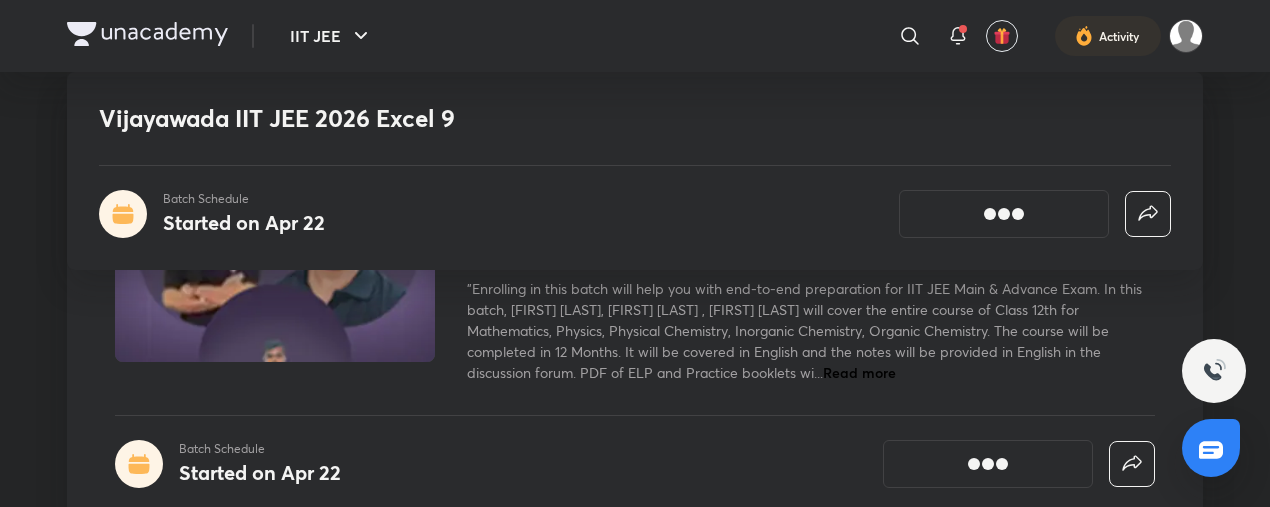 scroll, scrollTop: 888, scrollLeft: 0, axis: vertical 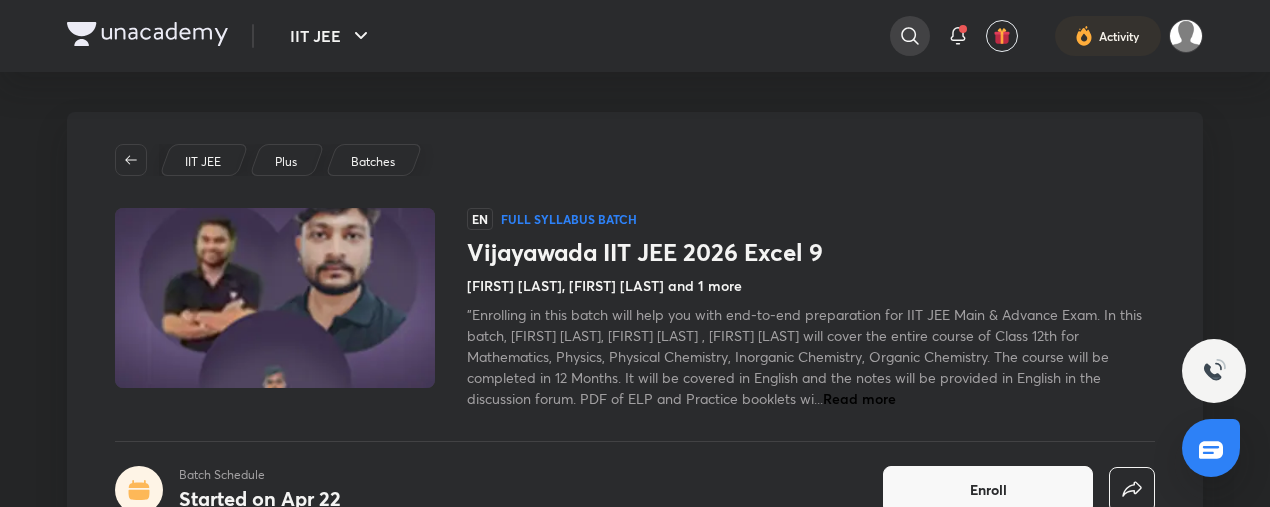 click 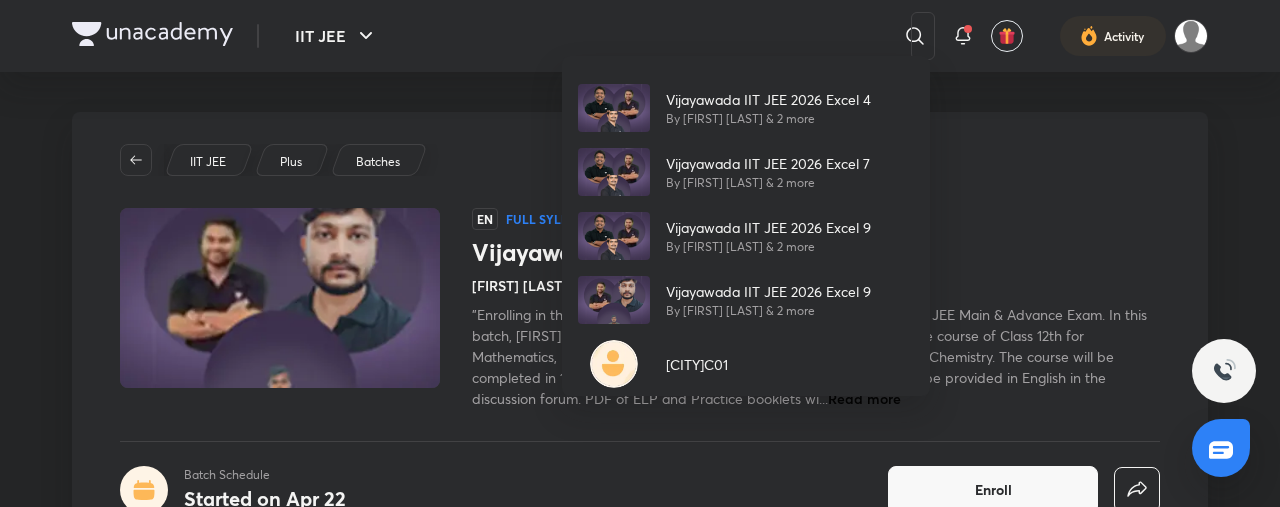 click on "[CITY] IIT JEE 2026 Excel 4 By [FIRST] [LAST] & 2 more [CITY] IIT JEE 2026 Excel 7 By [FIRST] [LAST] & 2 more [CITY] IIT JEE 2026 Excel 9 By [FIRST] [LAST] & 2 more [CITY] IIT JEE 2026 Excel 9 By [FIRST] [LAST] & 2 more [CITY]C01" at bounding box center (640, 253) 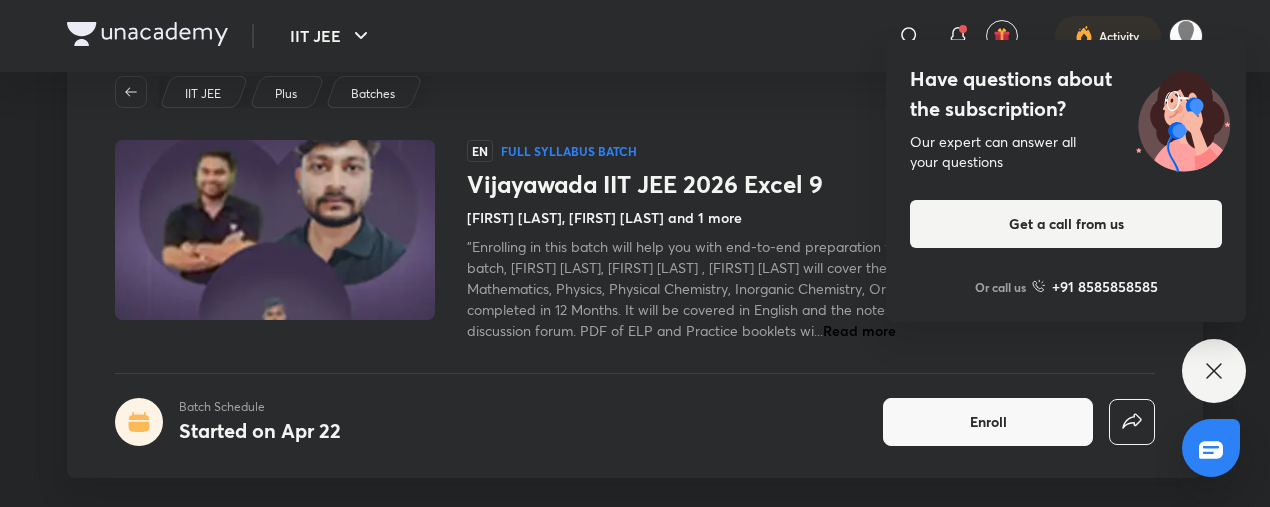 scroll, scrollTop: 64, scrollLeft: 0, axis: vertical 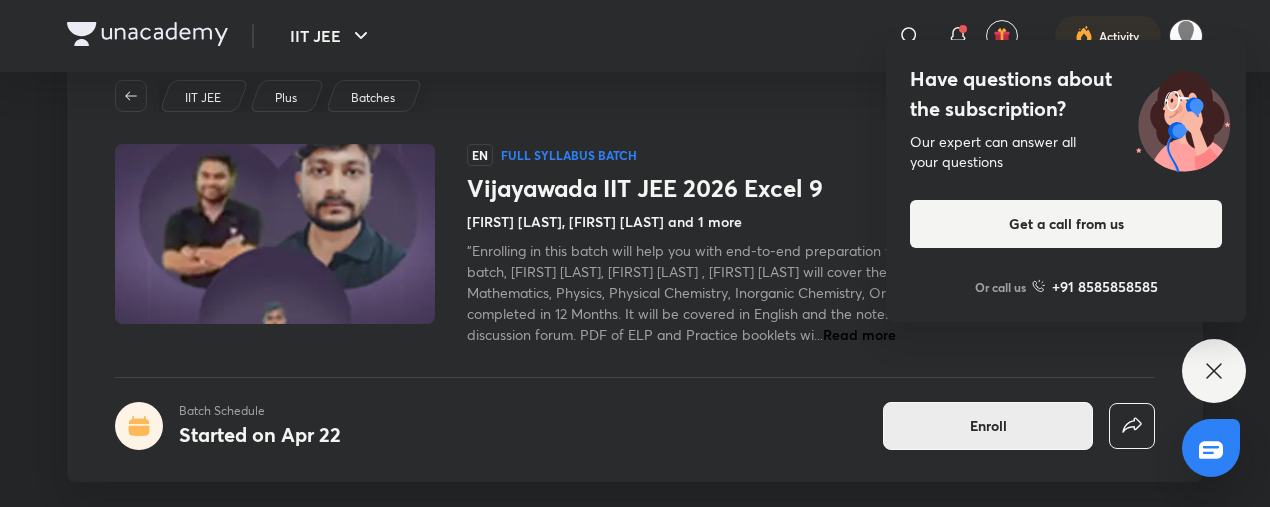 click on "Enroll" at bounding box center [988, 426] 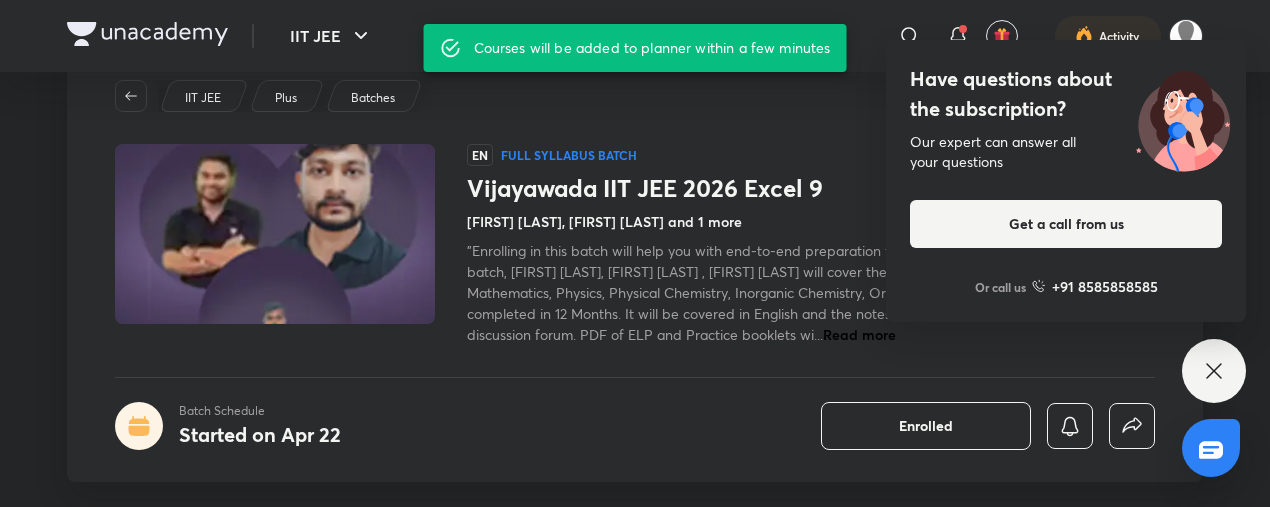 click on "Have questions about the subscription? Our expert can answer all your questions Get a call from us Or call us +91 8585858585" at bounding box center (1066, 181) 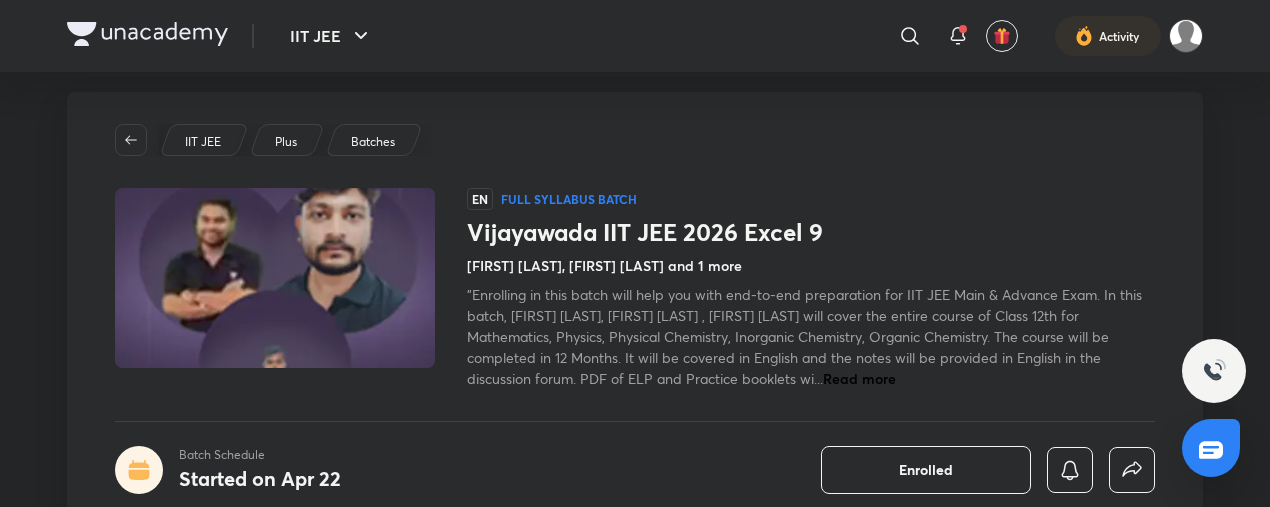 scroll, scrollTop: 0, scrollLeft: 0, axis: both 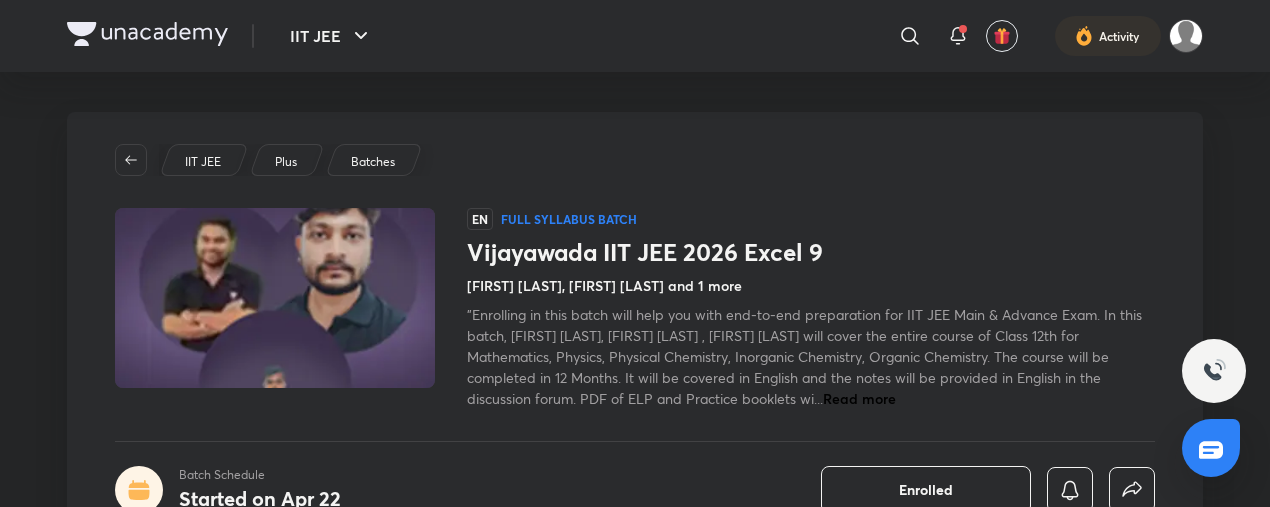 click on "Read more" at bounding box center [859, 398] 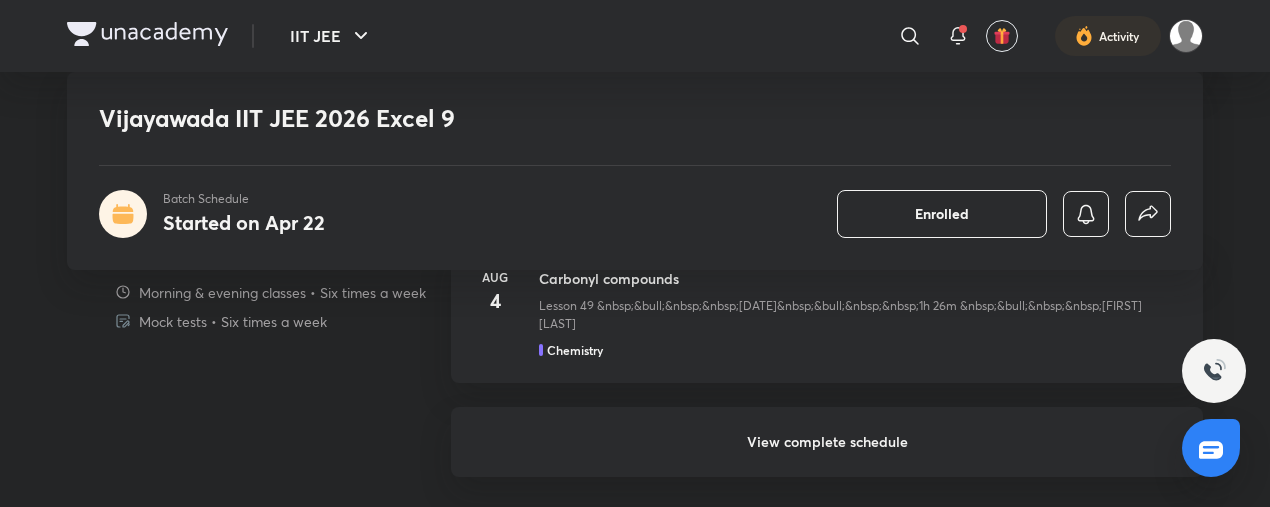 scroll, scrollTop: 626, scrollLeft: 0, axis: vertical 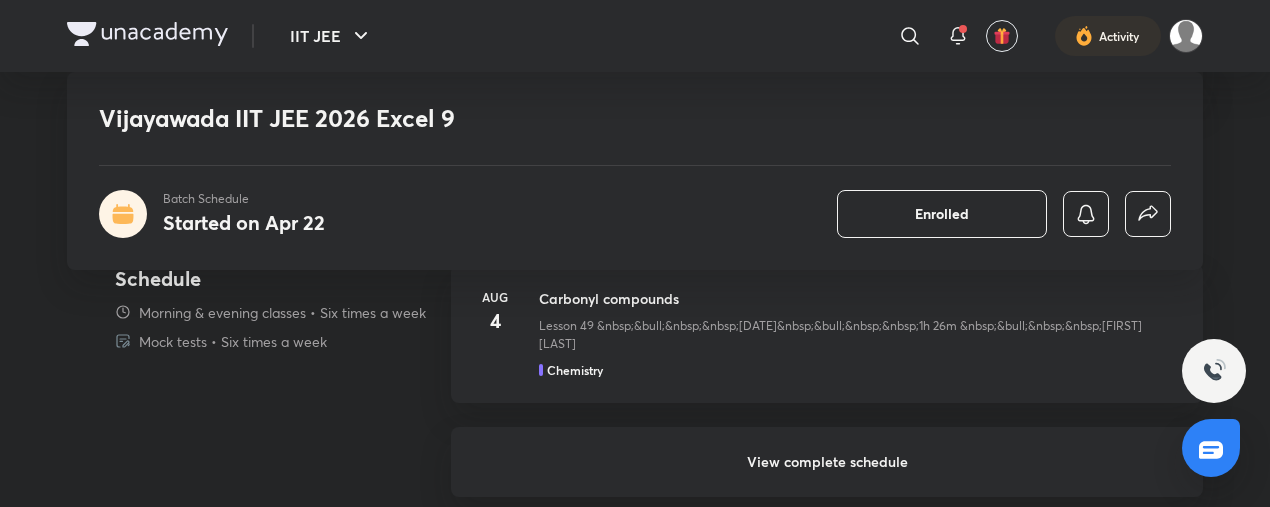 click on "View complete schedule" at bounding box center (827, 462) 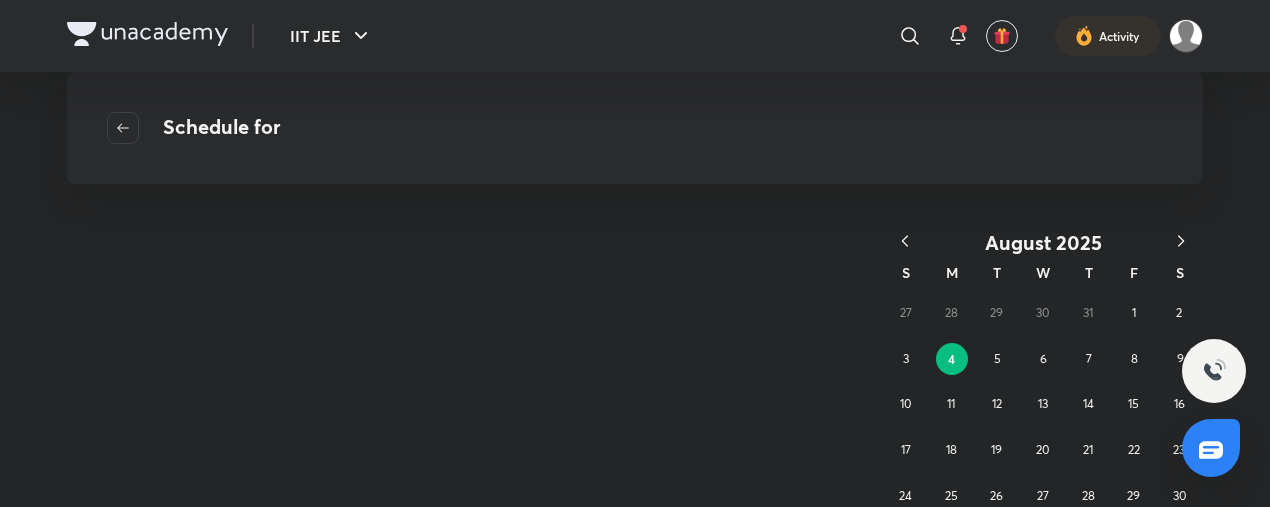 scroll, scrollTop: 0, scrollLeft: 0, axis: both 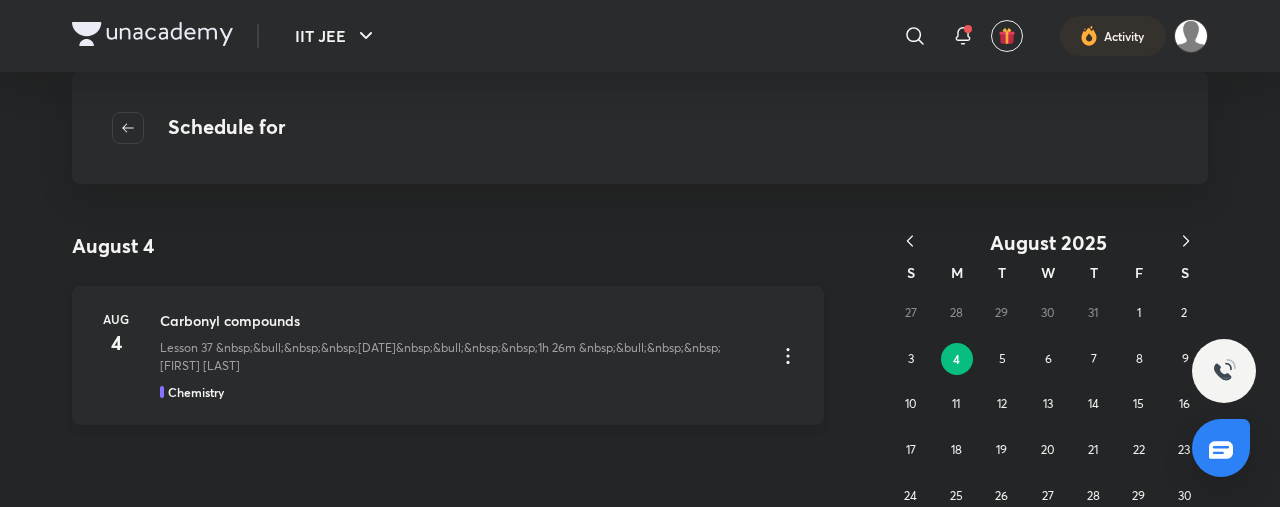 click on "Chemistry" at bounding box center [196, 392] 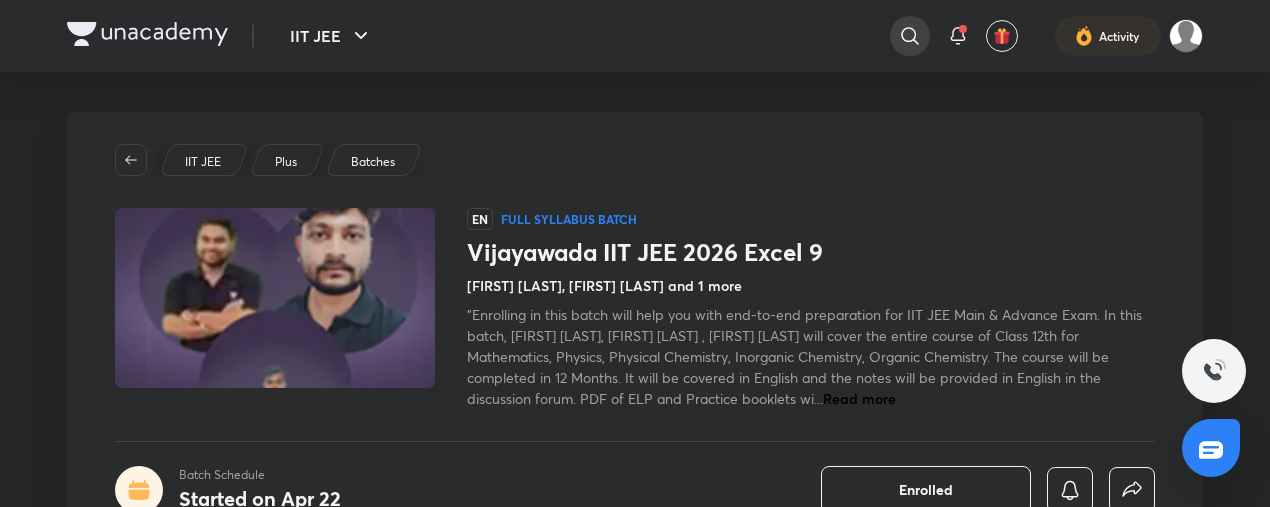 click at bounding box center (910, 36) 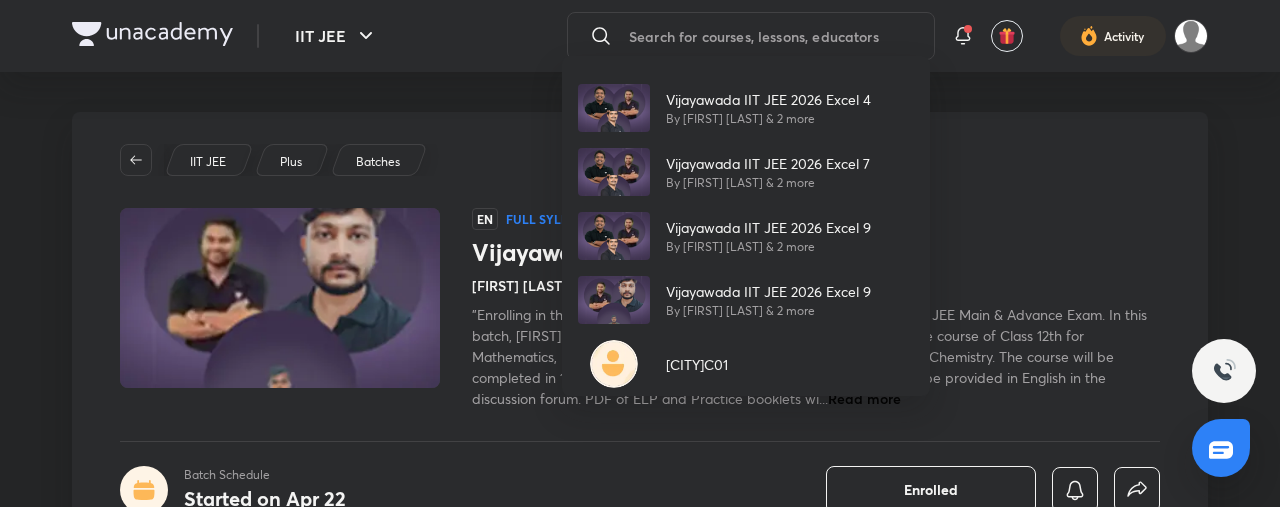click on "[CITY] IIT JEE 2026 Excel 4 By [FIRST] [LAST] & 2 more [CITY] IIT JEE 2026 Excel 7 By [FIRST] [LAST] & 2 more [CITY] IIT JEE 2026 Excel 9 By [FIRST] [LAST] & 2 more [CITY] IIT JEE 2026 Excel 9 By [FIRST] [LAST] & 2 more [CITY]C01" at bounding box center [640, 253] 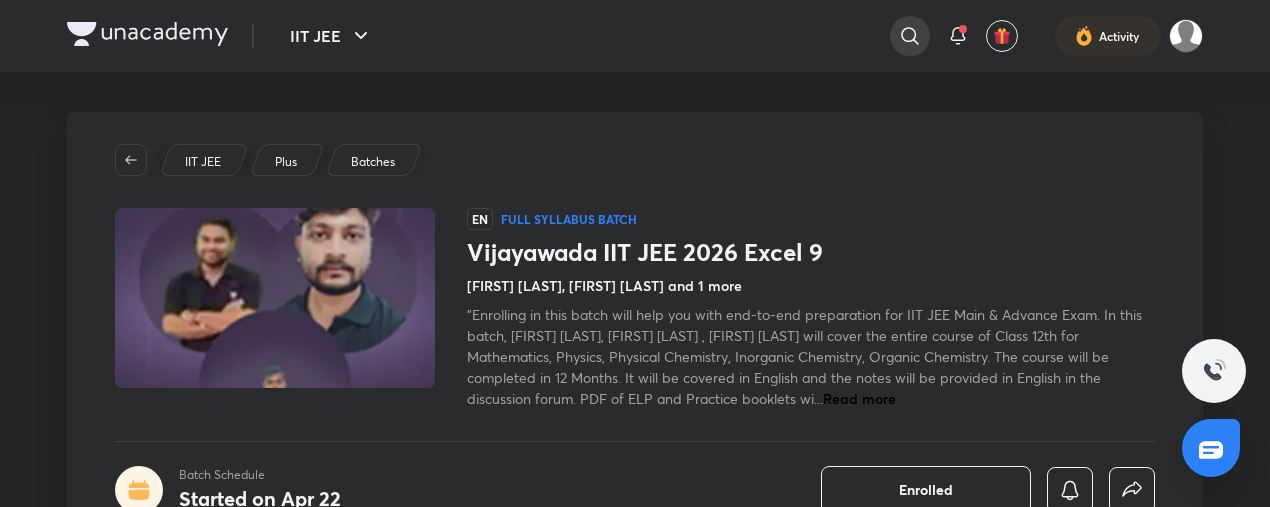 click at bounding box center (910, 36) 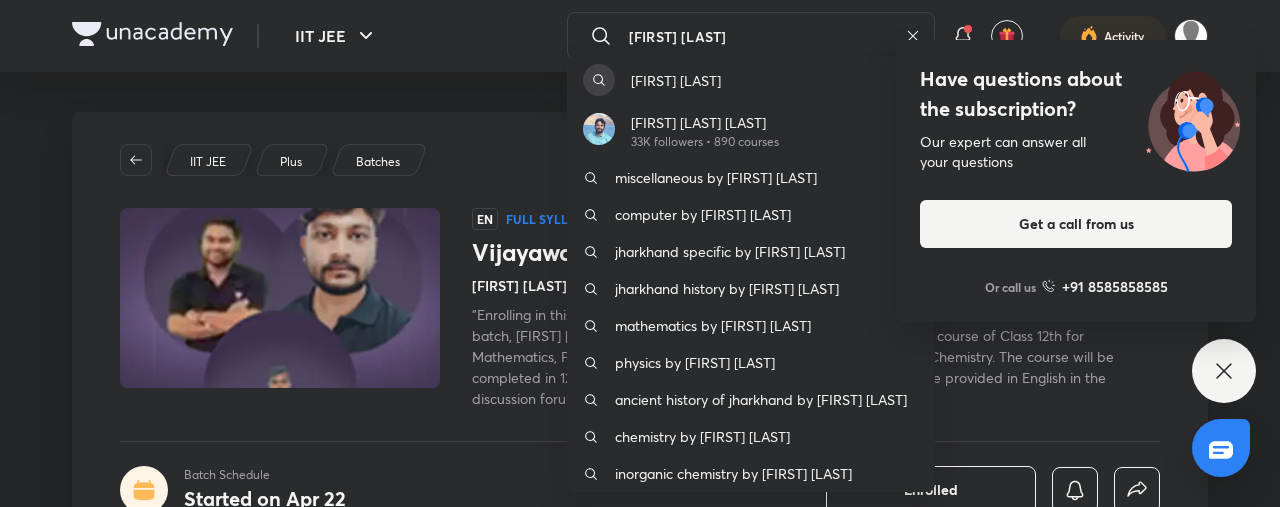 type on "[FIRST] [LAST]" 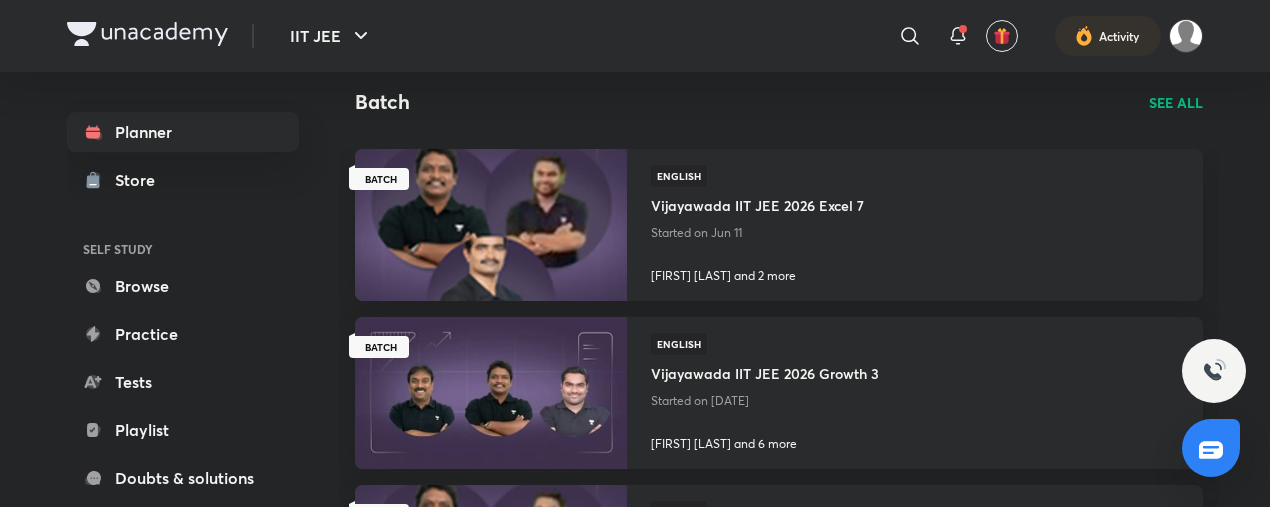 scroll, scrollTop: 1080, scrollLeft: 0, axis: vertical 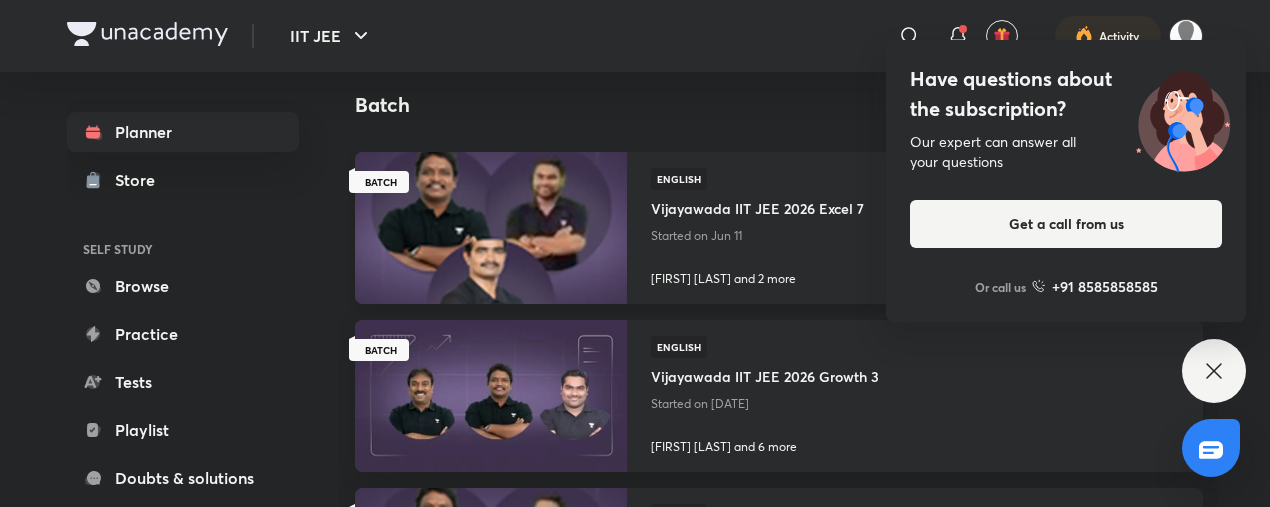click on "English [CITY] IIT JEE 2026 Excel 7 Started on [DATE] [FIRST] [LAST] and 2 more" at bounding box center (757, 228) 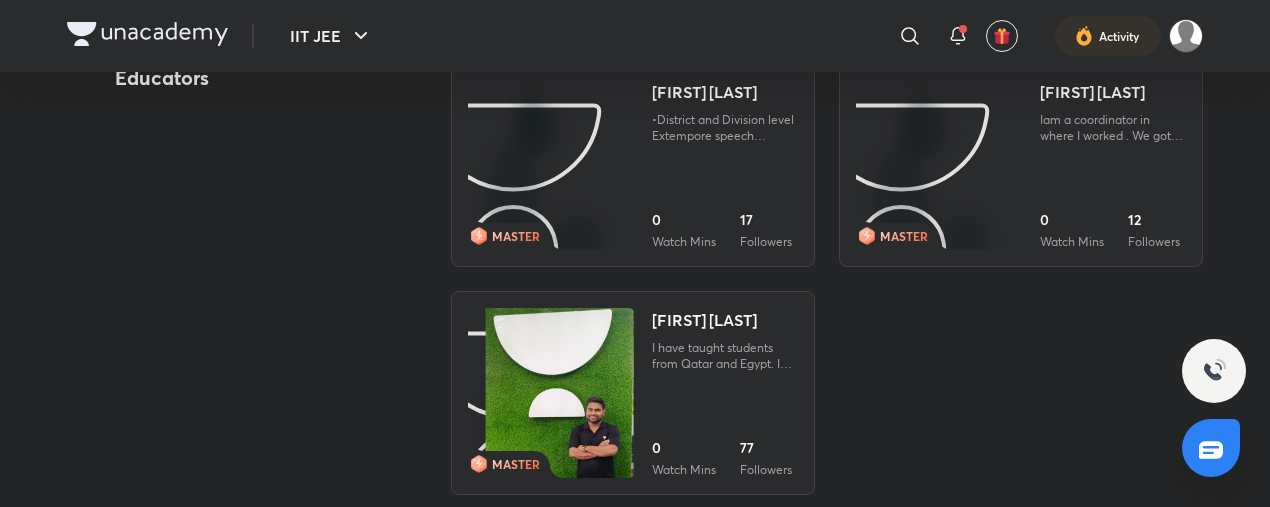 scroll, scrollTop: 0, scrollLeft: 0, axis: both 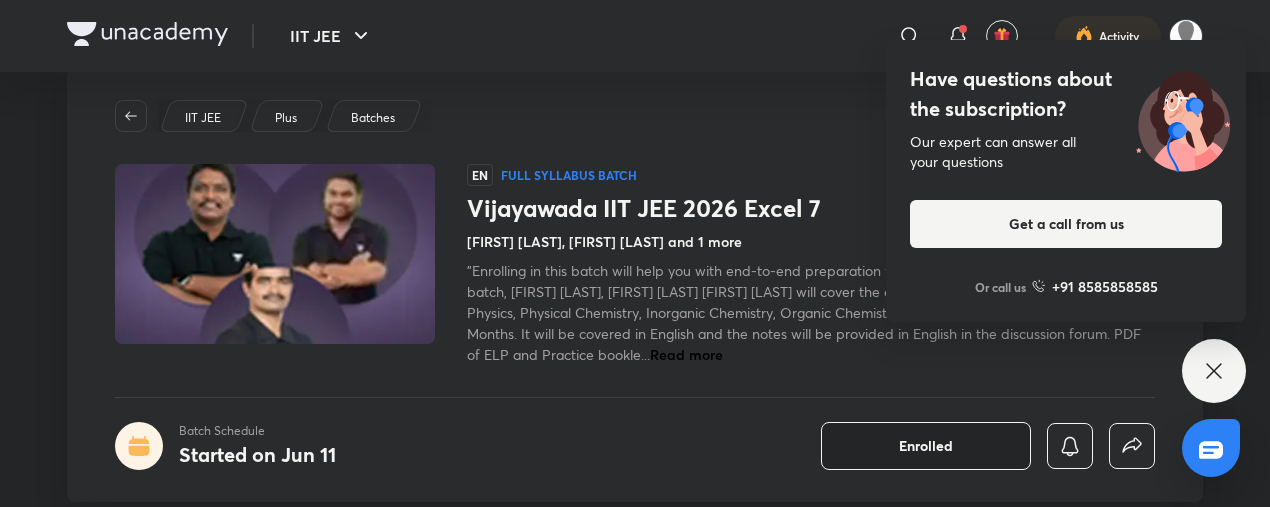 click on "Enrolled" at bounding box center [926, 446] 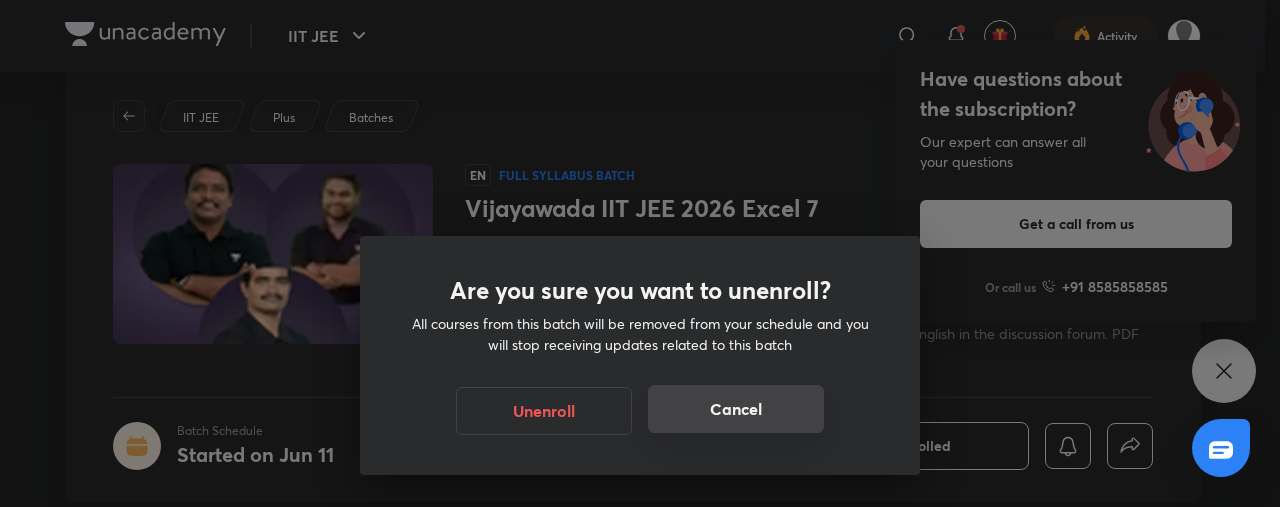 click on "Cancel" at bounding box center [736, 409] 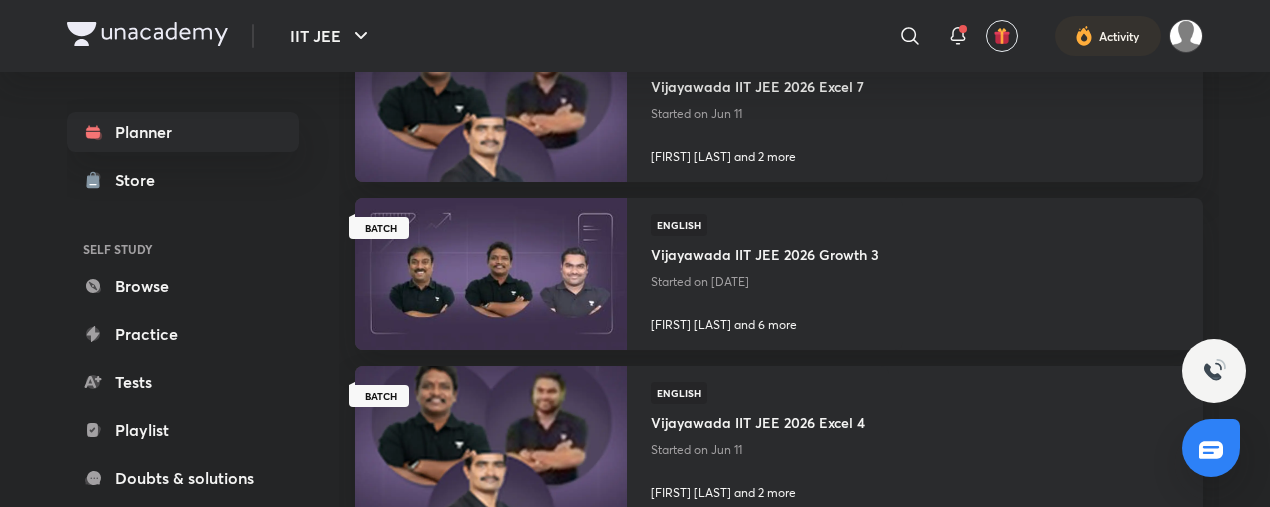 scroll, scrollTop: 519, scrollLeft: 0, axis: vertical 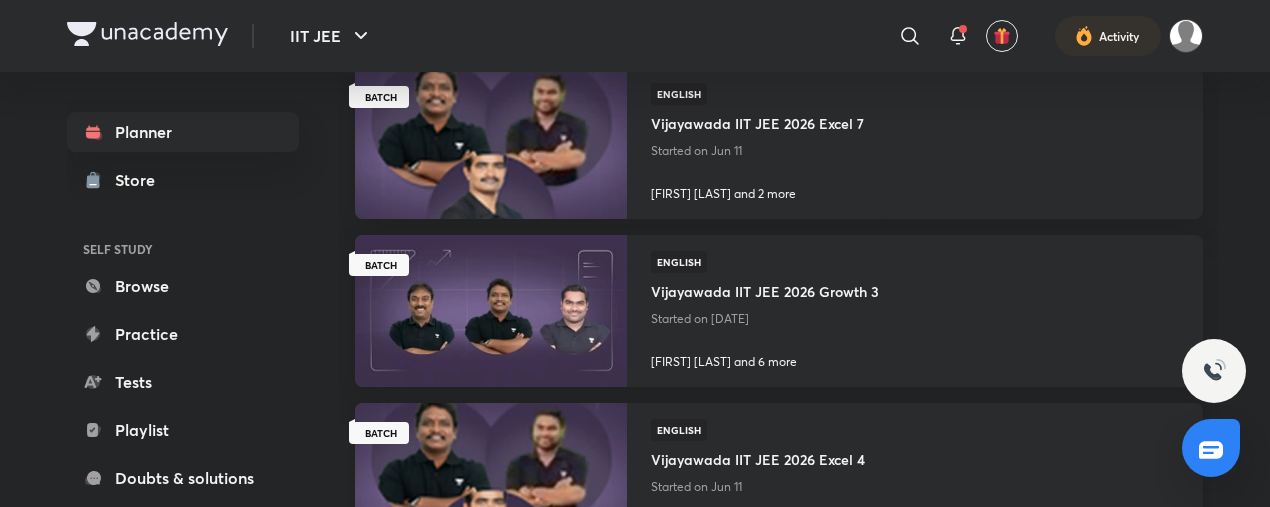click on "Vijayawada IIT JEE 2026 Excel 4" at bounding box center (758, 457) 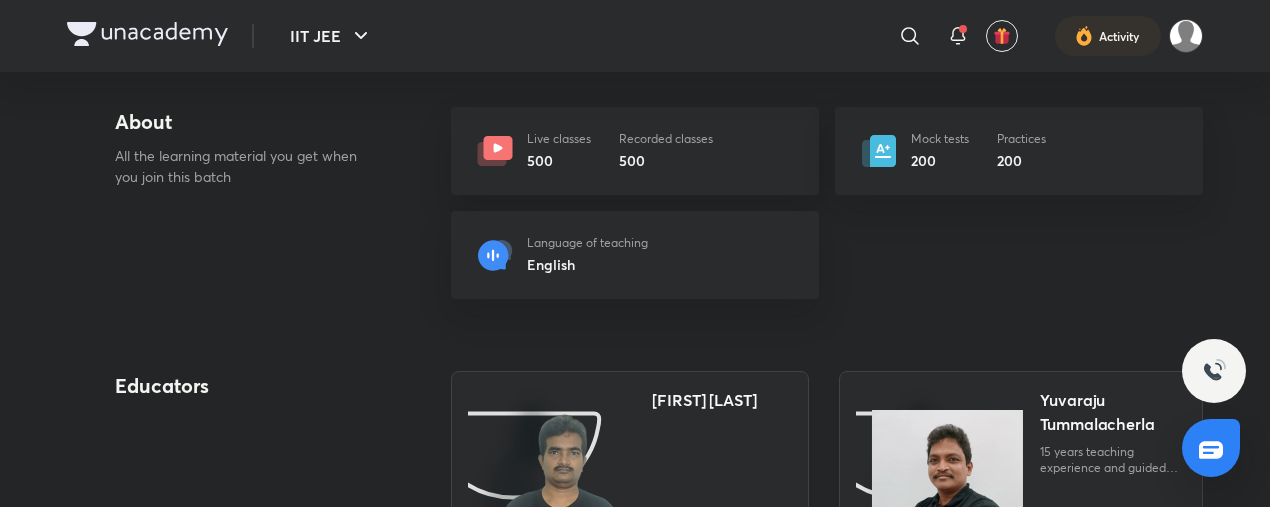 scroll, scrollTop: 0, scrollLeft: 0, axis: both 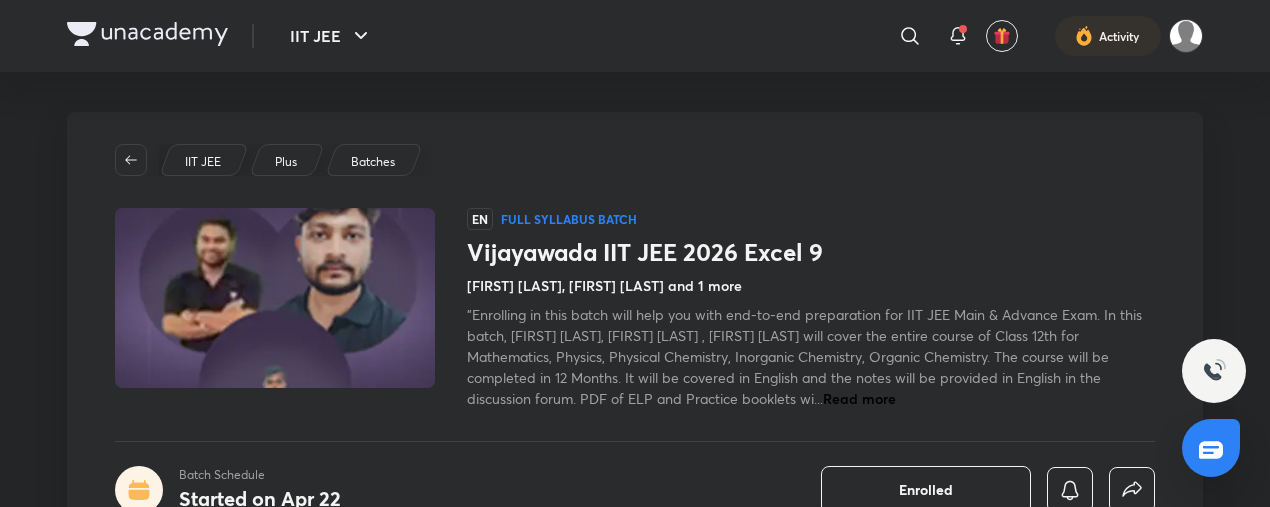 click at bounding box center [147, 34] 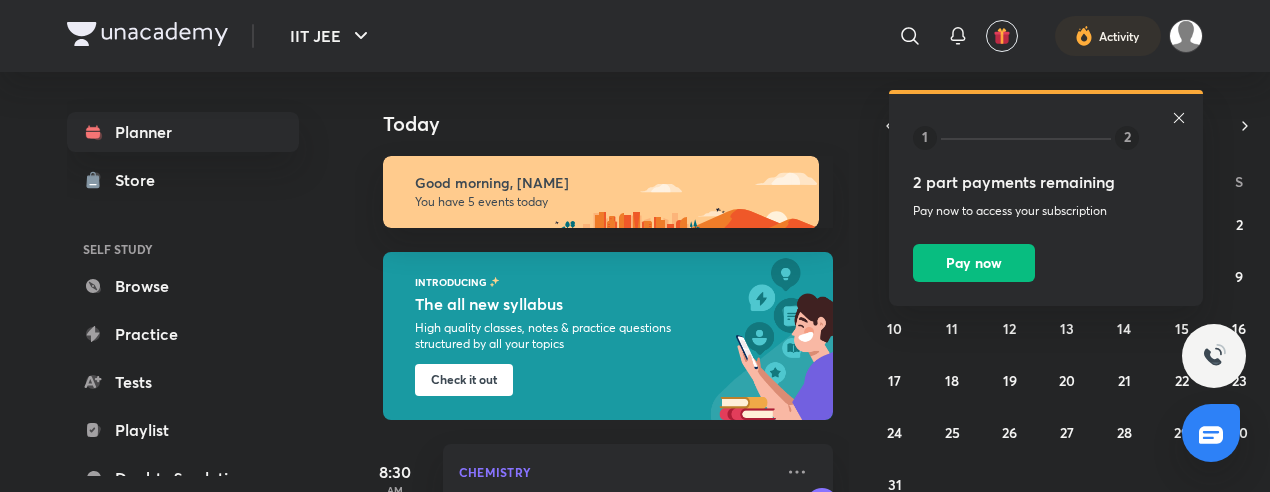 scroll, scrollTop: 0, scrollLeft: 0, axis: both 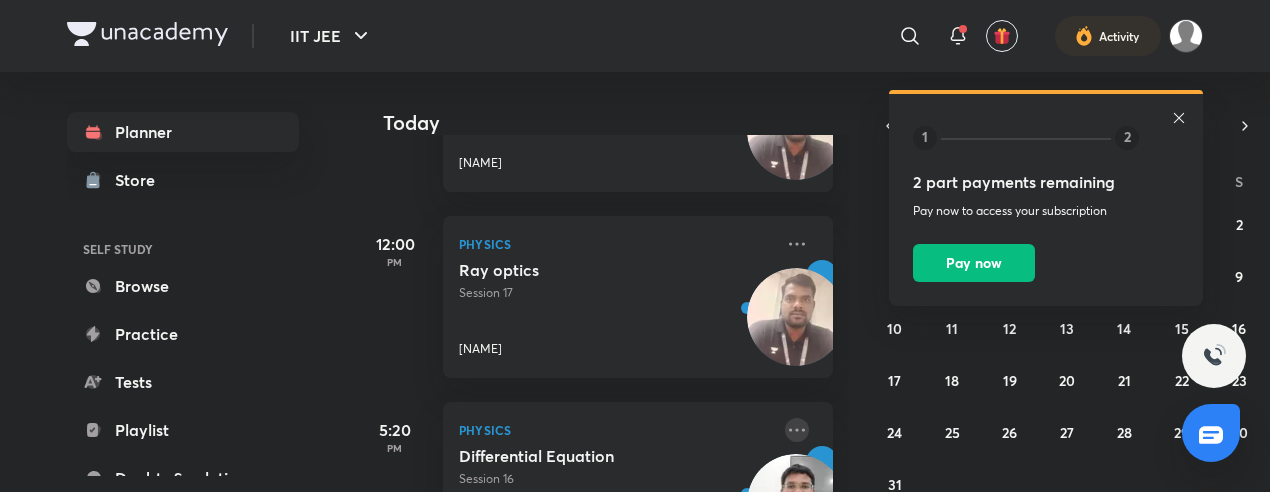 click 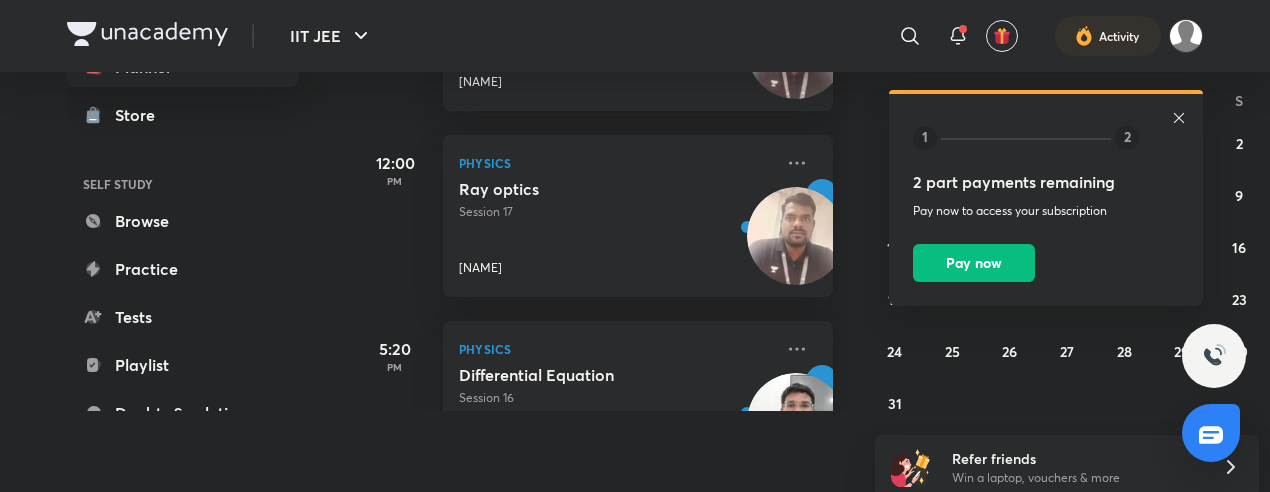 scroll, scrollTop: 88, scrollLeft: 0, axis: vertical 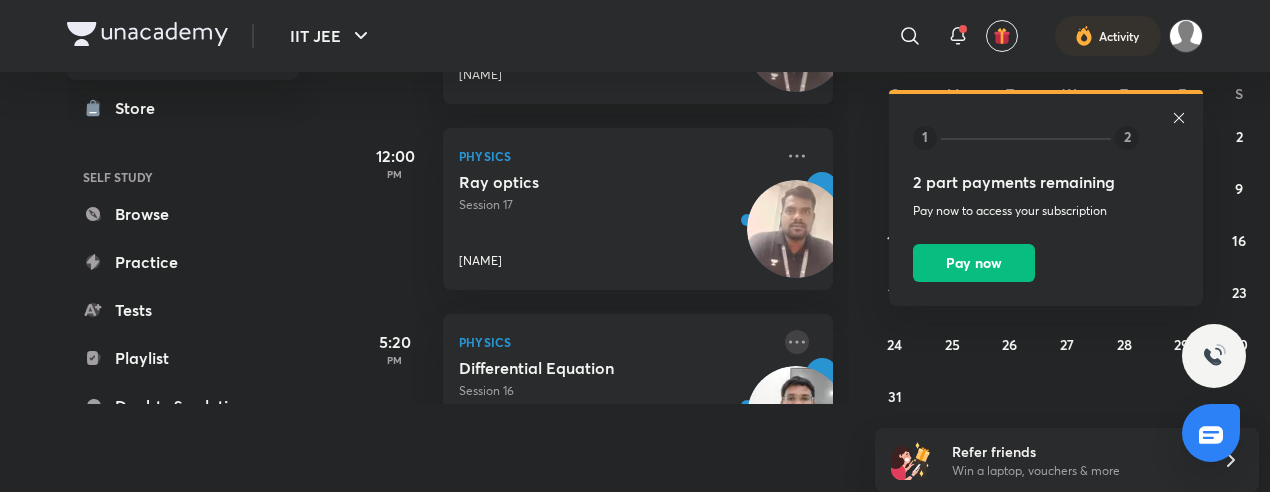 click 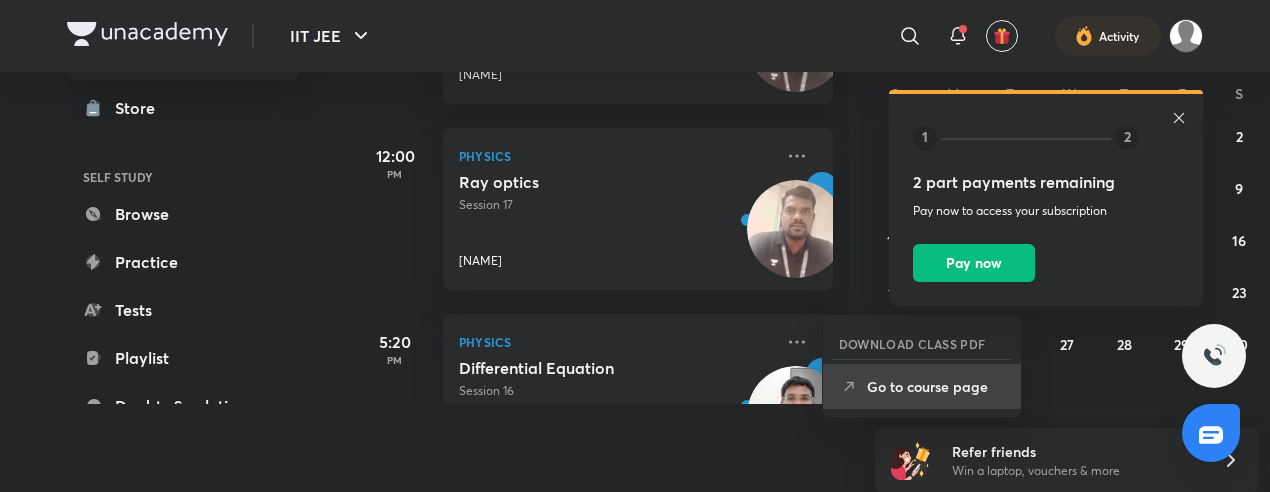 click on "Go to course page" at bounding box center (936, 386) 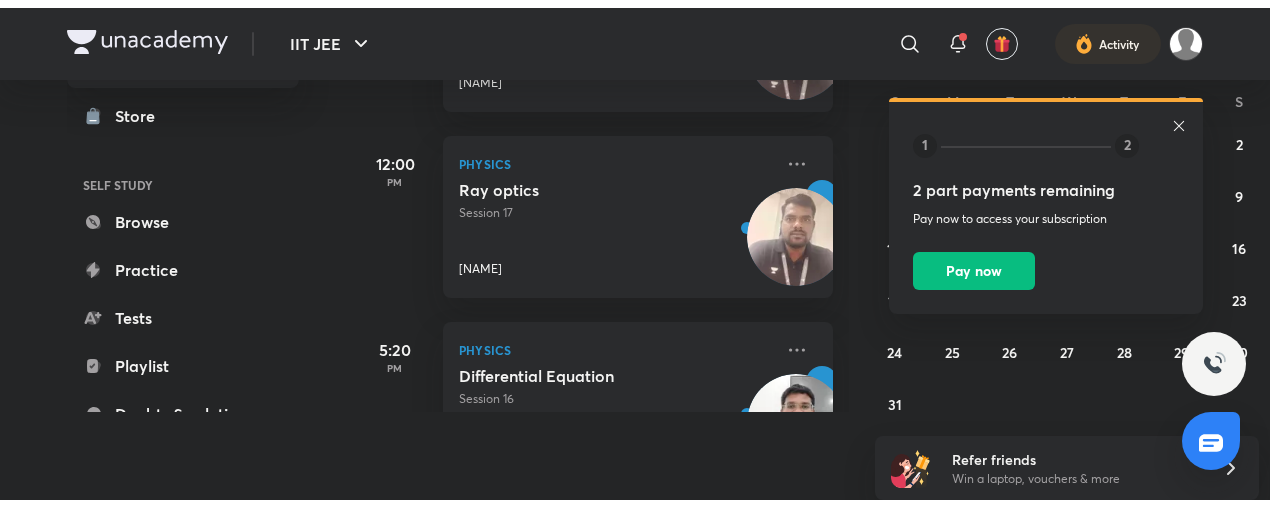 scroll, scrollTop: 0, scrollLeft: 0, axis: both 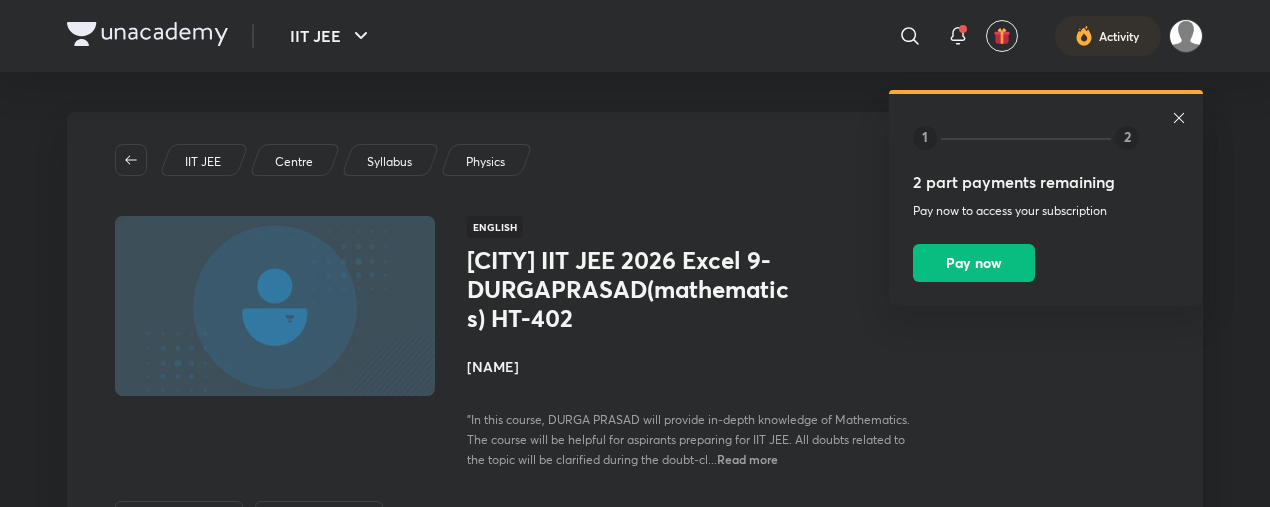 drag, startPoint x: 470, startPoint y: 254, endPoint x: 571, endPoint y: 342, distance: 133.95895 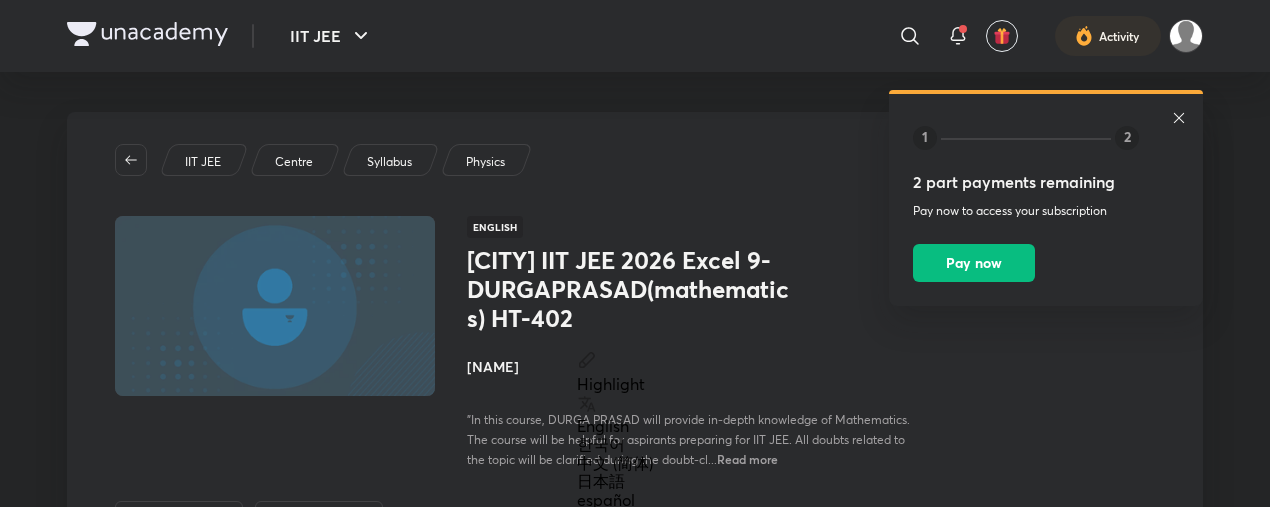 copy on "Vijayawada IIT JEE 2026 Excel 9-DURGAPRASAD(mathematics) HT-402" 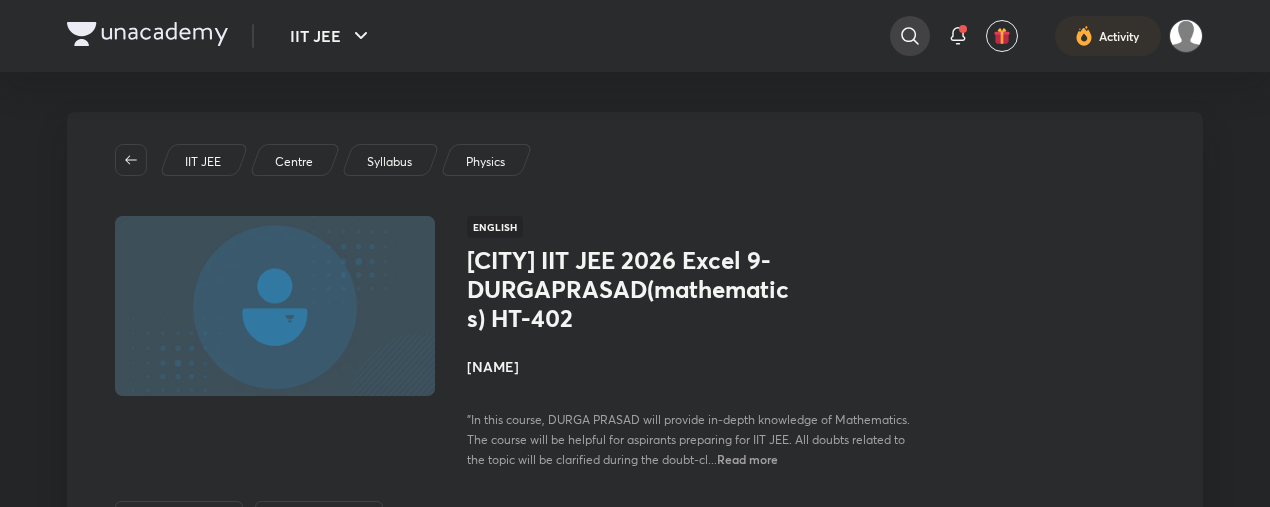 click 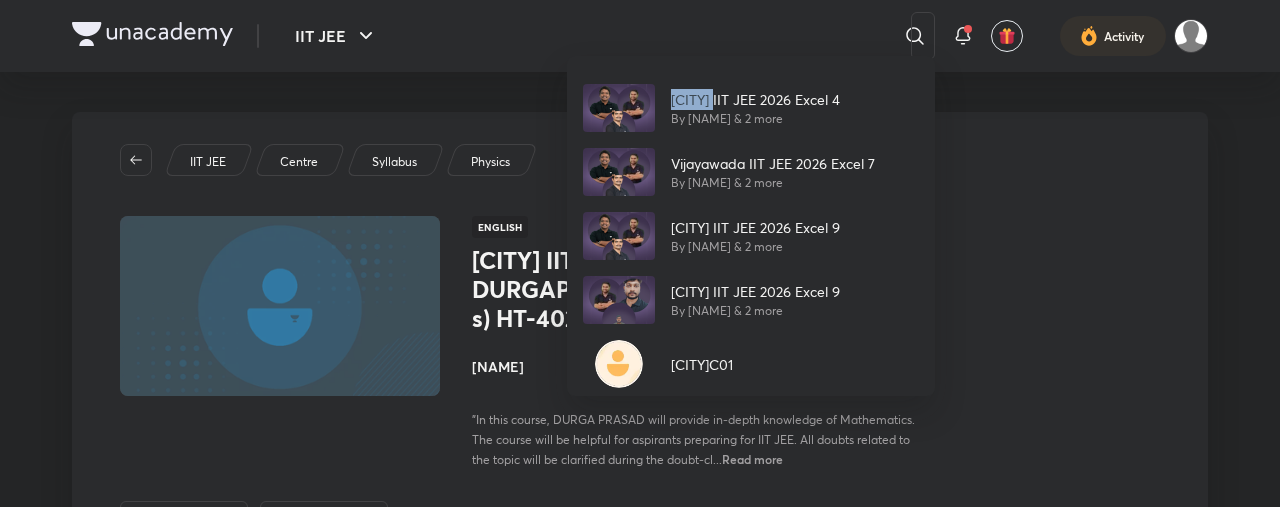 drag, startPoint x: 791, startPoint y: 31, endPoint x: 724, endPoint y: 29, distance: 67.02985 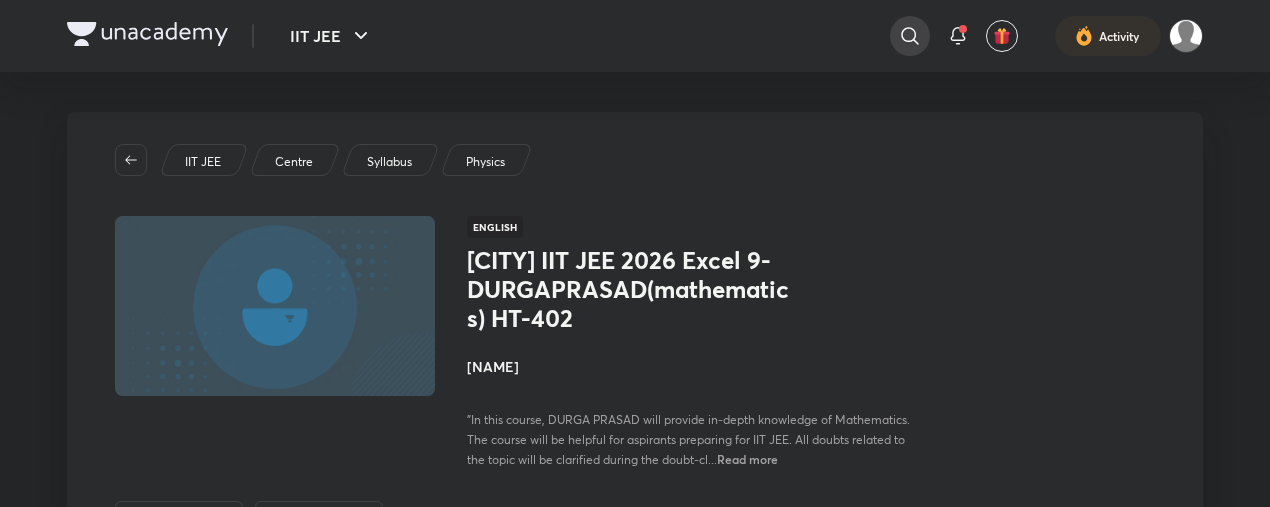 click 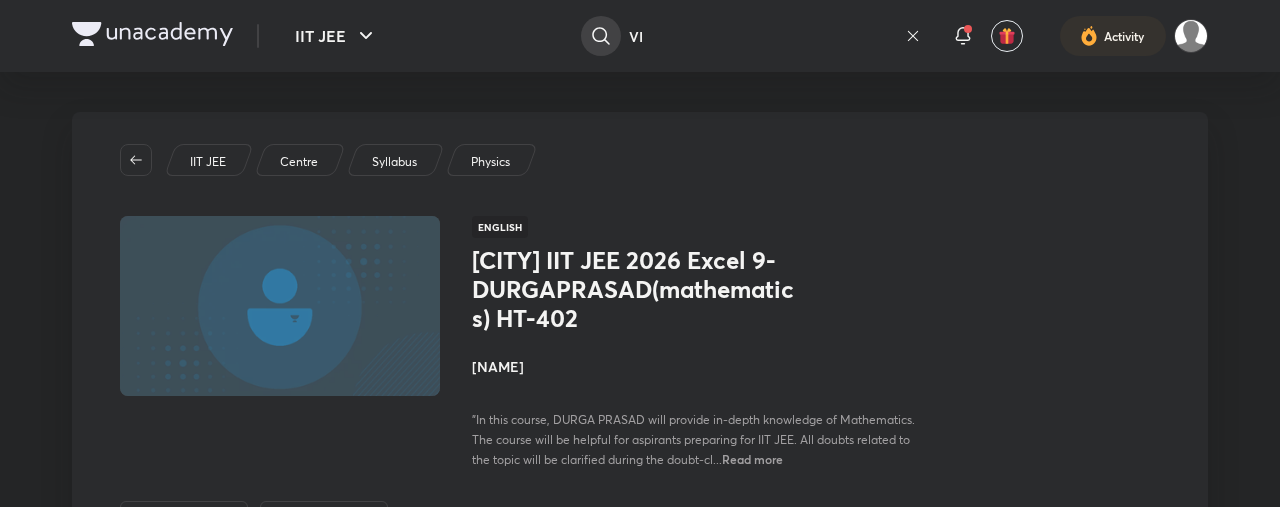 type on "V" 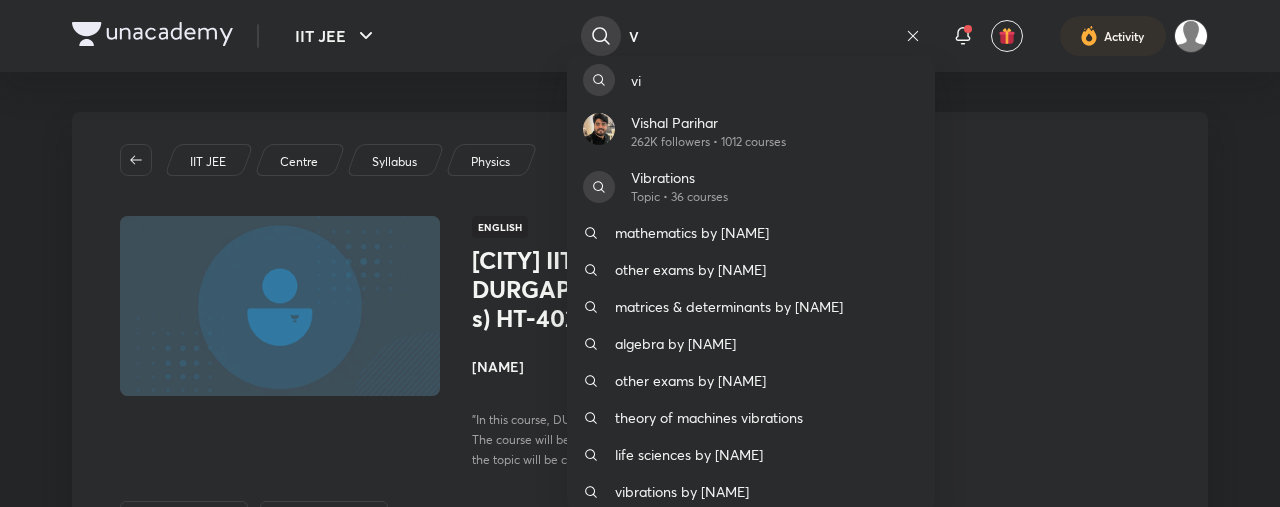 type 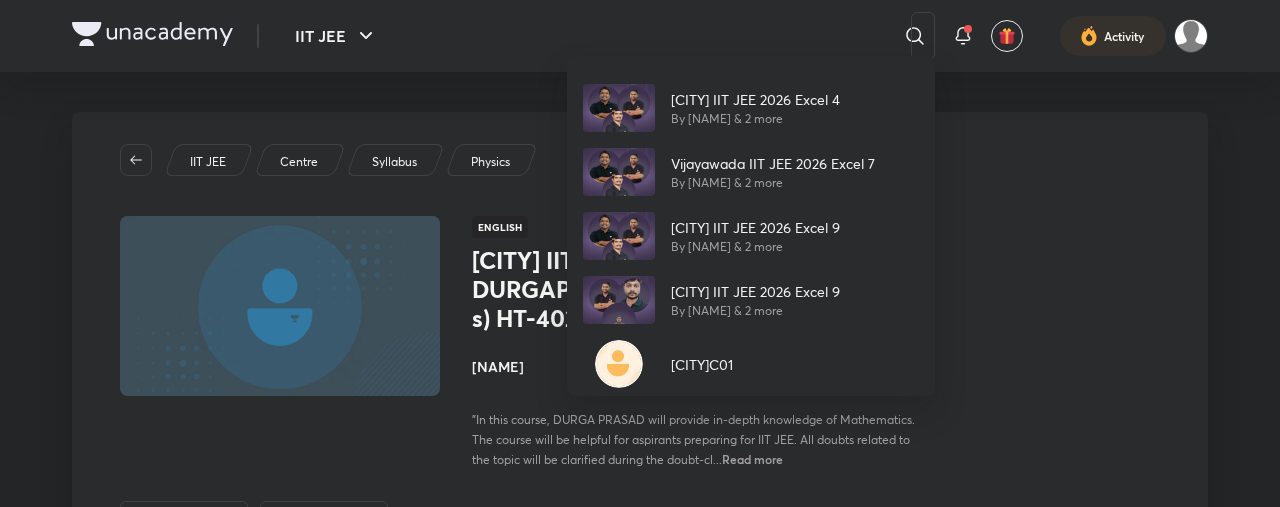 click on "[CITY] IIT JEE 2026 Excel 4 By [FIRST] [LAST] & 2 more [CITY] IIT JEE 2026 Excel 7 By [FIRST] [LAST] & 2 more [CITY] IIT JEE 2026 Excel 9 By [FIRST] [LAST] & 2 more [CITY] IIT JEE 2026 Excel 9 By [FIRST] [LAST] & 2 more [CITY]C01" at bounding box center [640, 253] 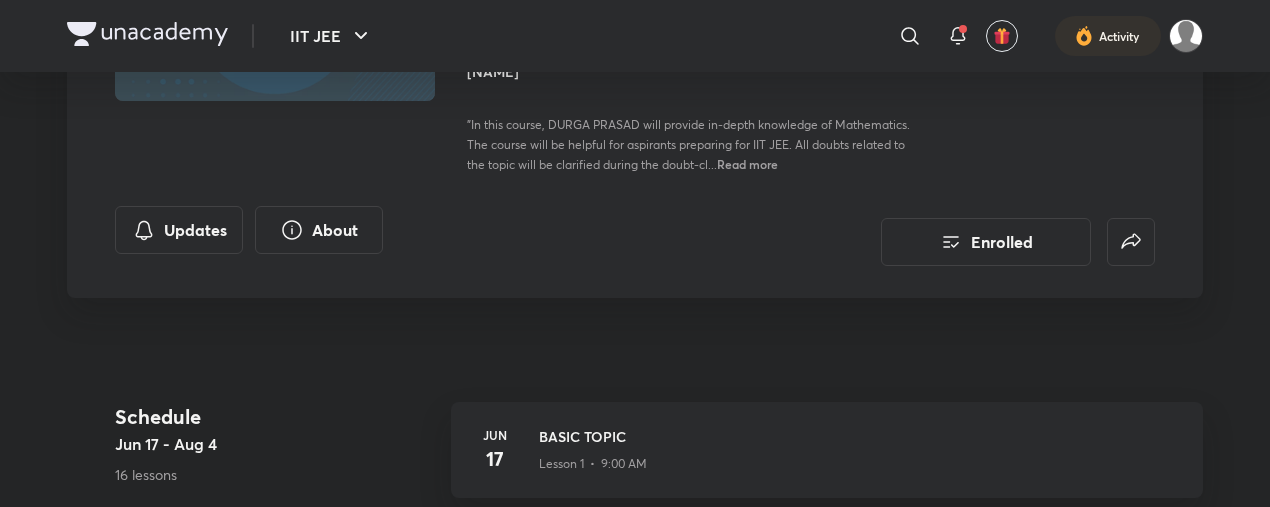 scroll, scrollTop: 289, scrollLeft: 0, axis: vertical 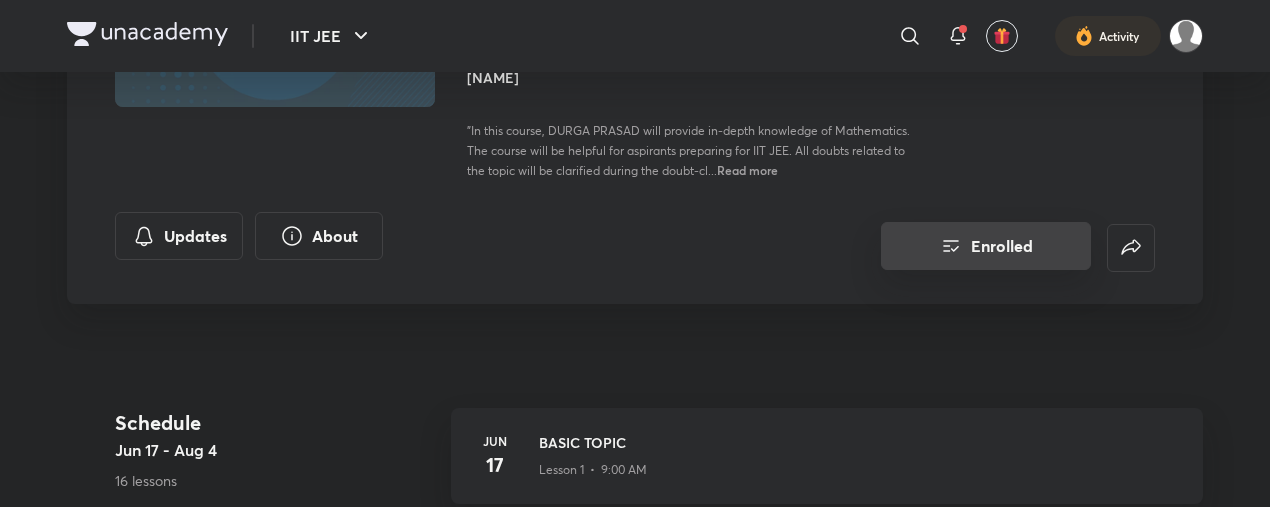 click on "Enrolled" at bounding box center (986, 246) 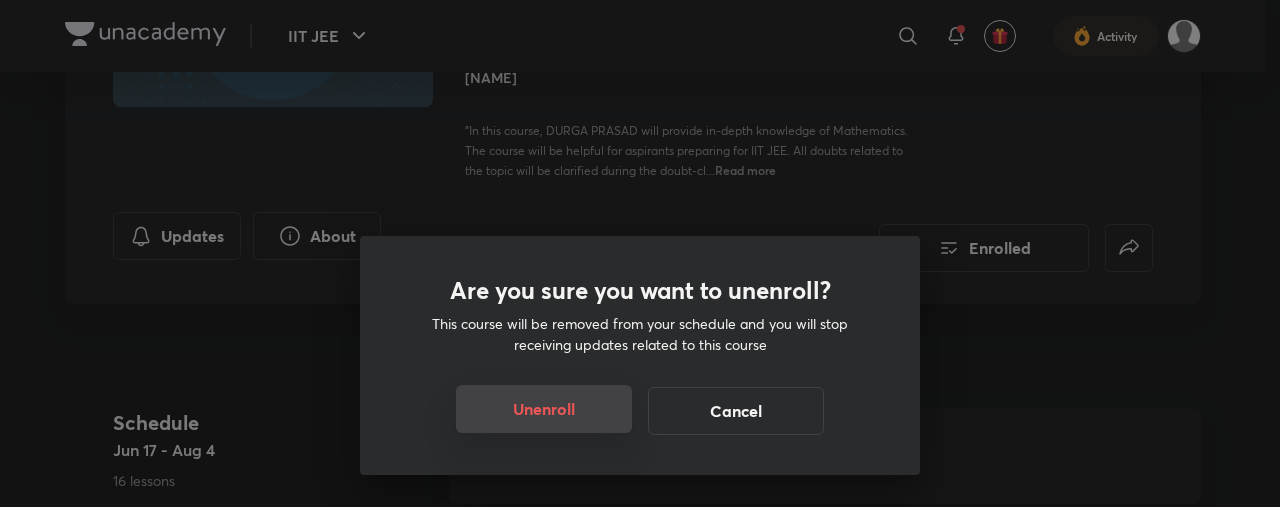 click on "Unenroll" at bounding box center [544, 409] 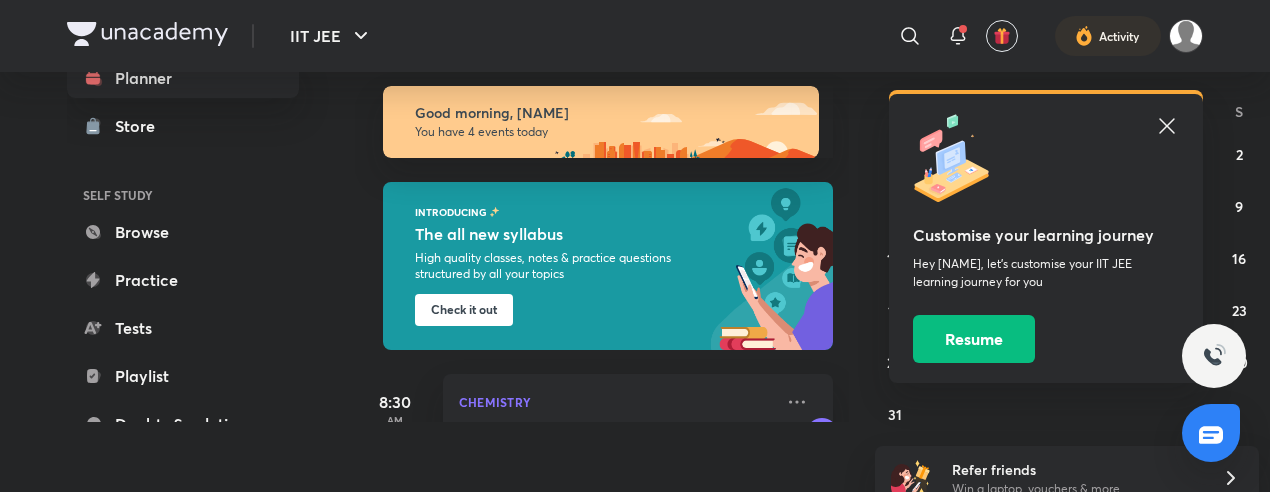 scroll, scrollTop: 88, scrollLeft: 0, axis: vertical 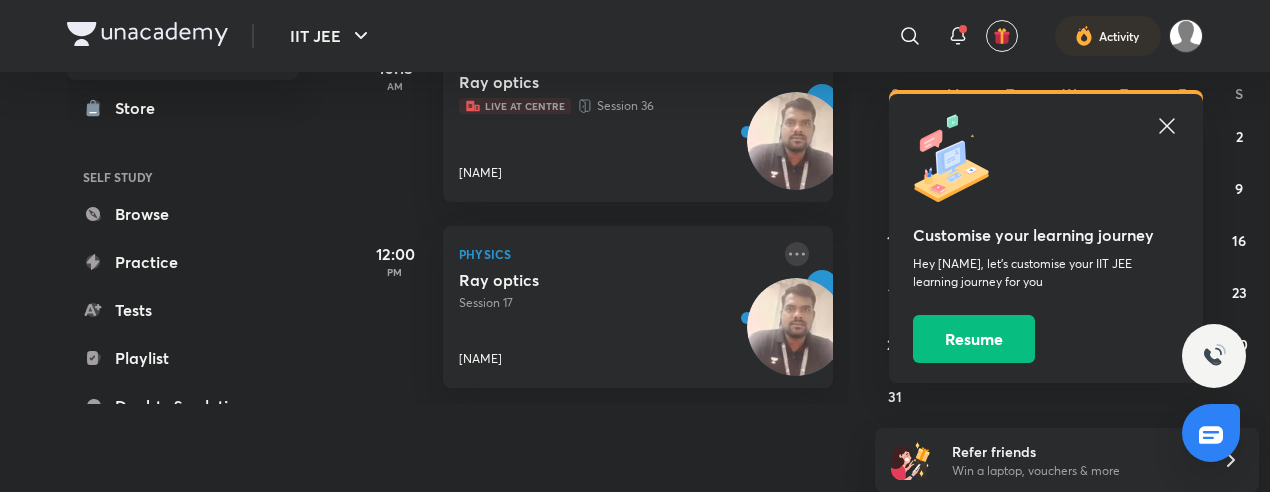 click 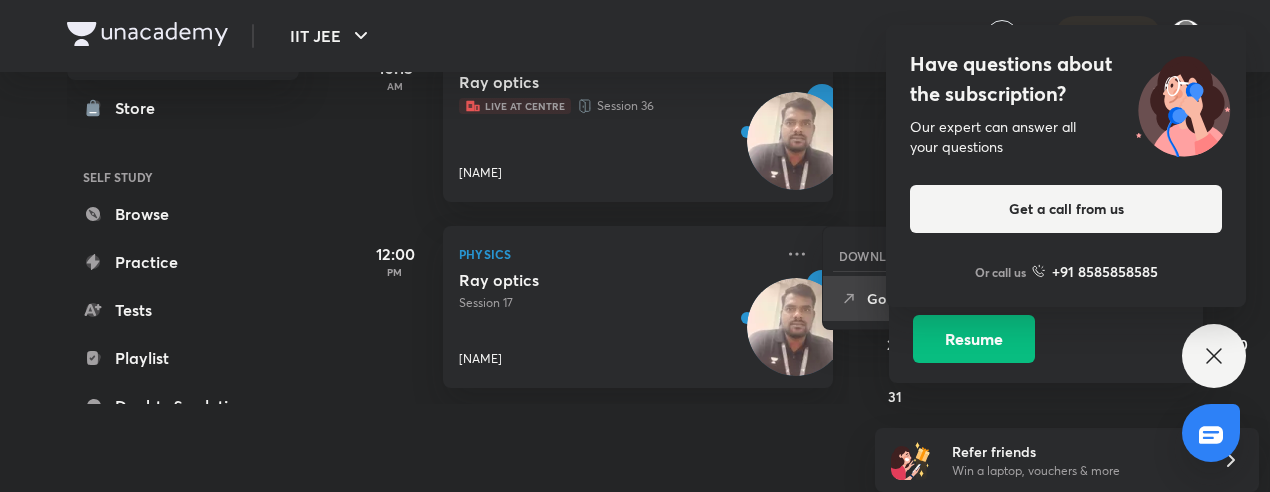 click 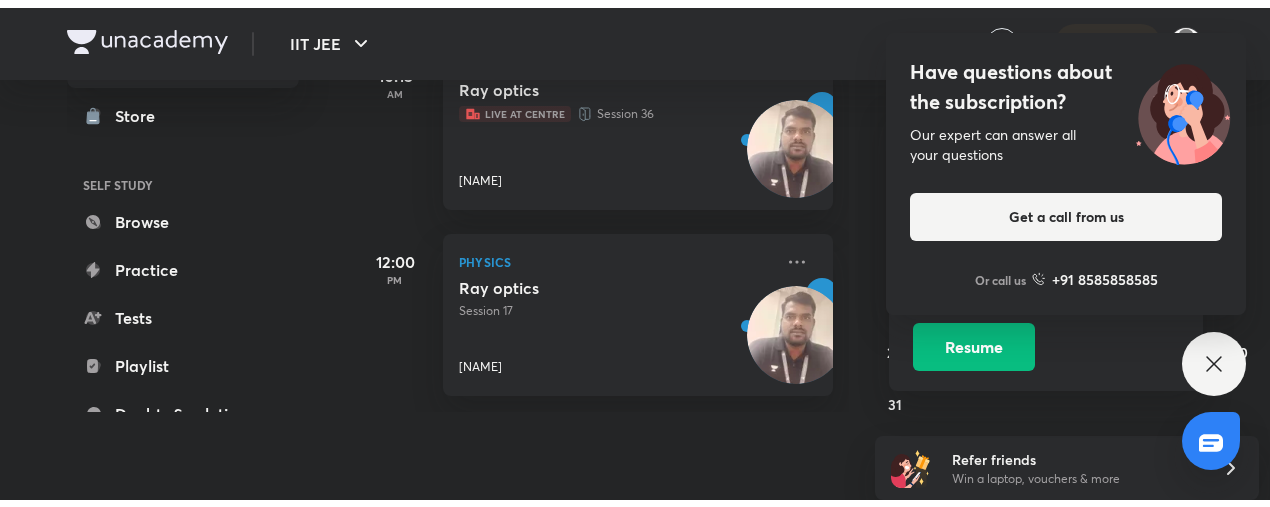 scroll, scrollTop: 0, scrollLeft: 0, axis: both 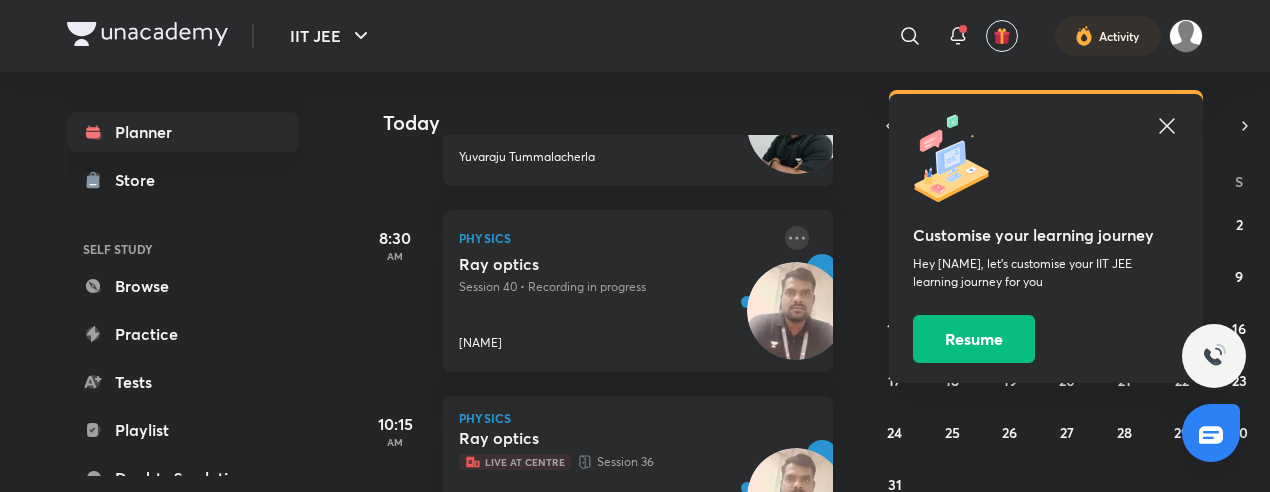 click 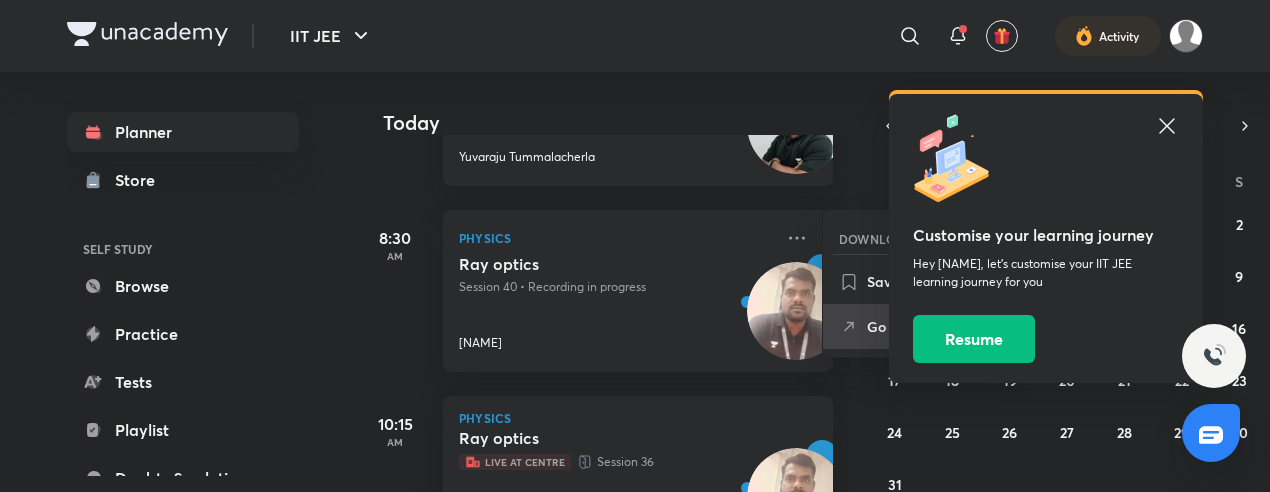 click on "Go to course page" at bounding box center [922, 326] 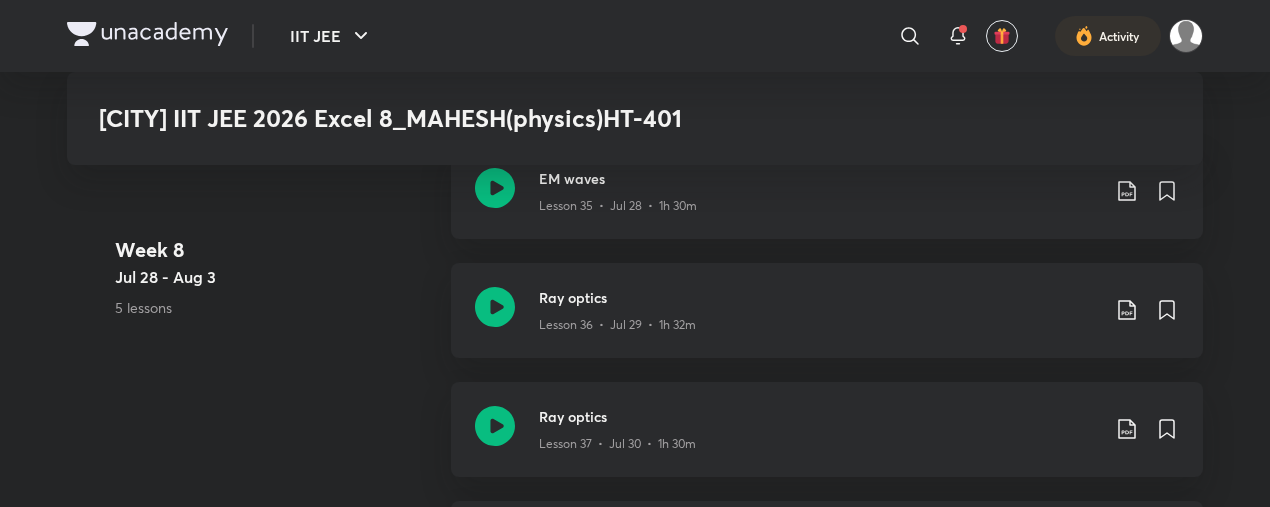 scroll, scrollTop: 5581, scrollLeft: 0, axis: vertical 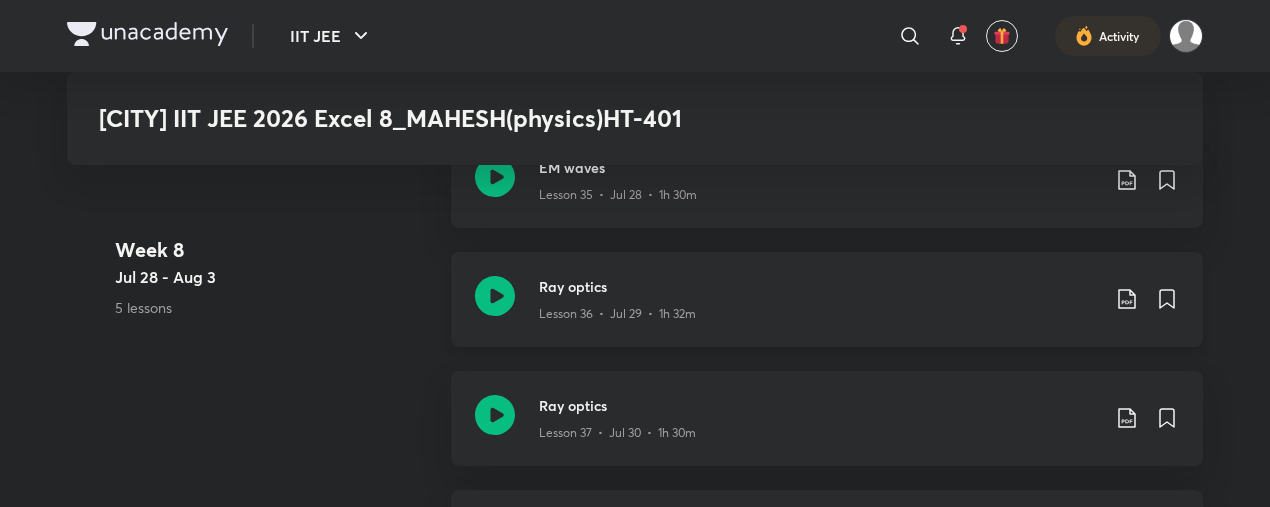 click 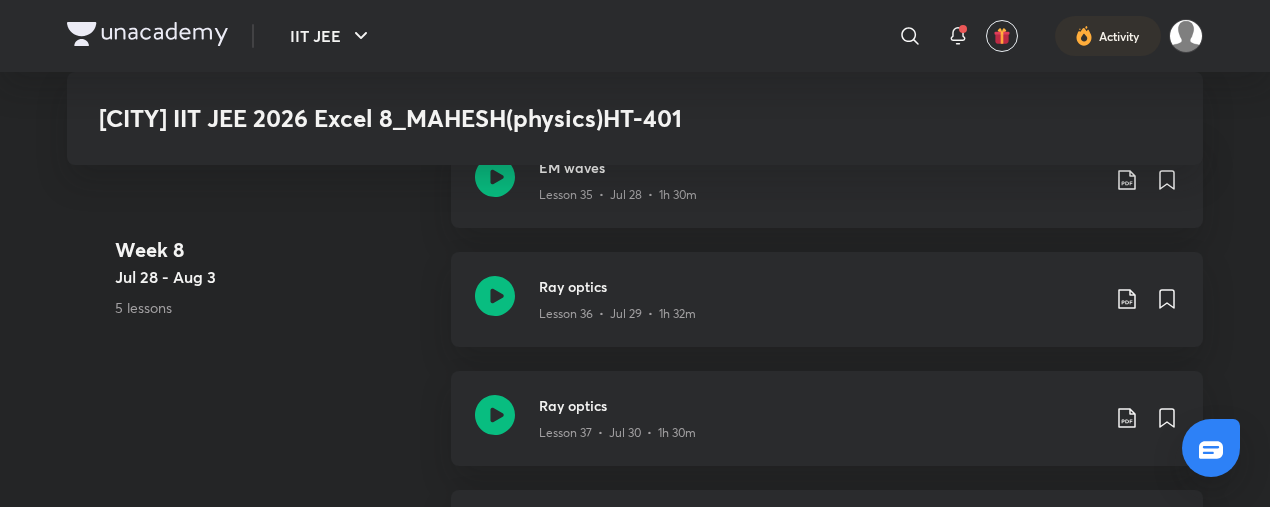 scroll, scrollTop: 0, scrollLeft: 0, axis: both 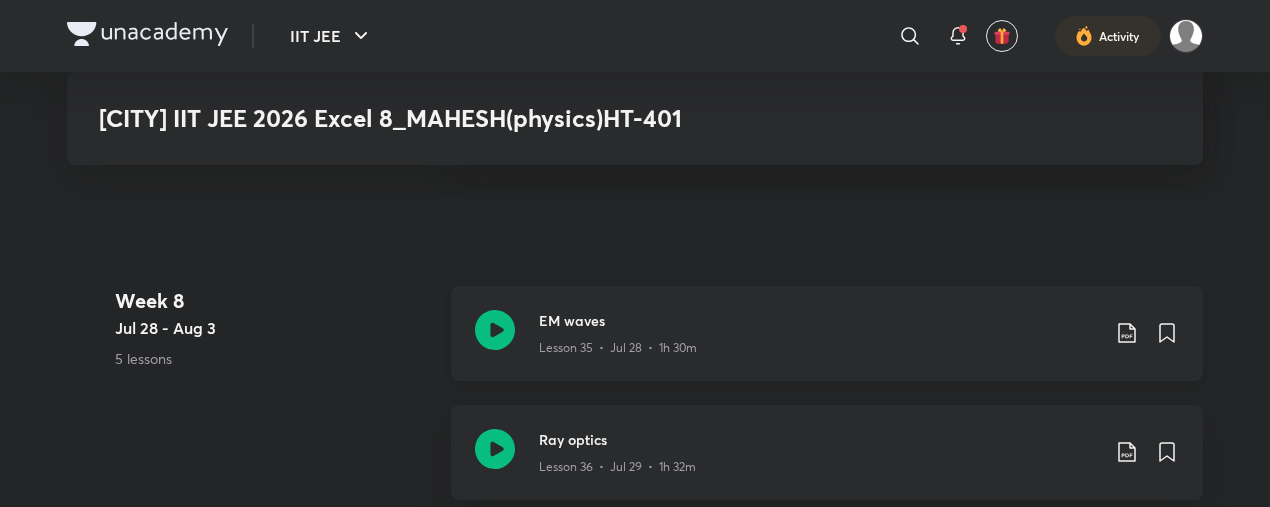 click on "EM waves Lesson 35  •  Jul 28  •  1h 30m" at bounding box center [827, 333] 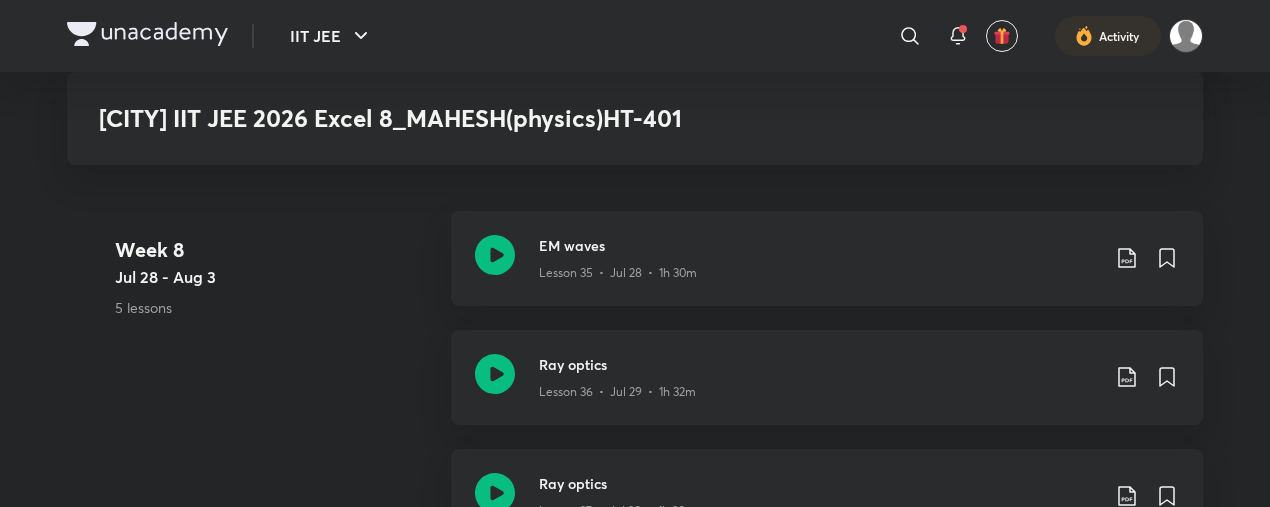 scroll, scrollTop: 5458, scrollLeft: 0, axis: vertical 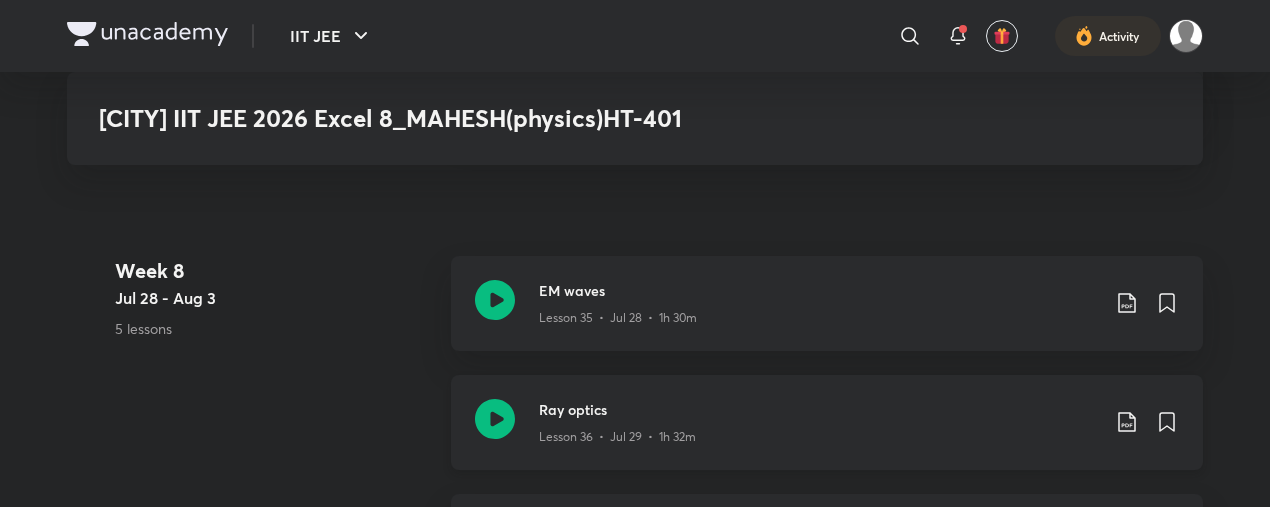 click 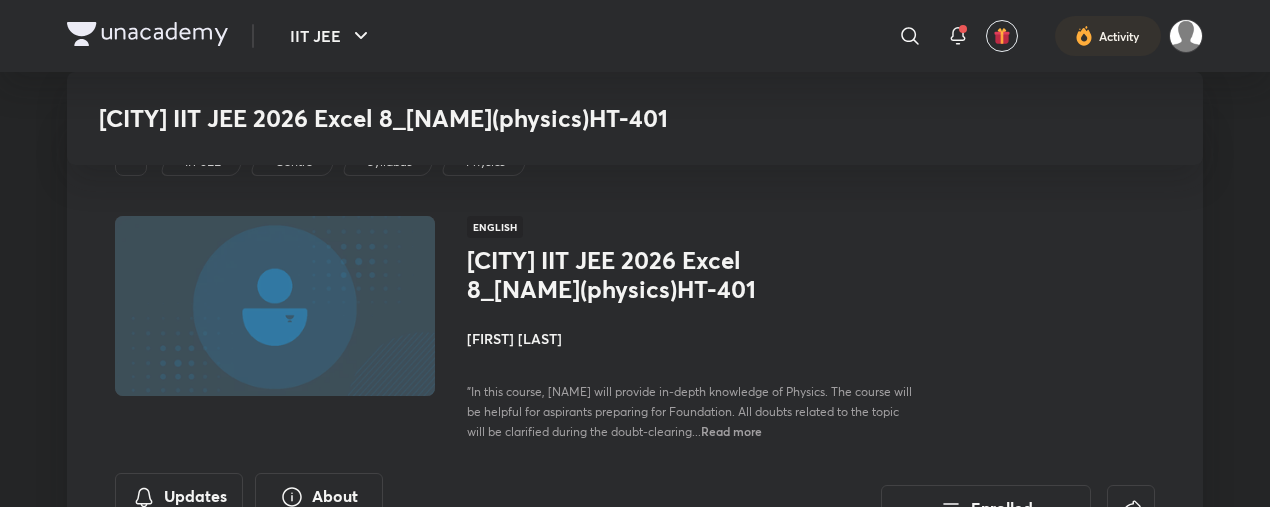 scroll, scrollTop: 5458, scrollLeft: 0, axis: vertical 